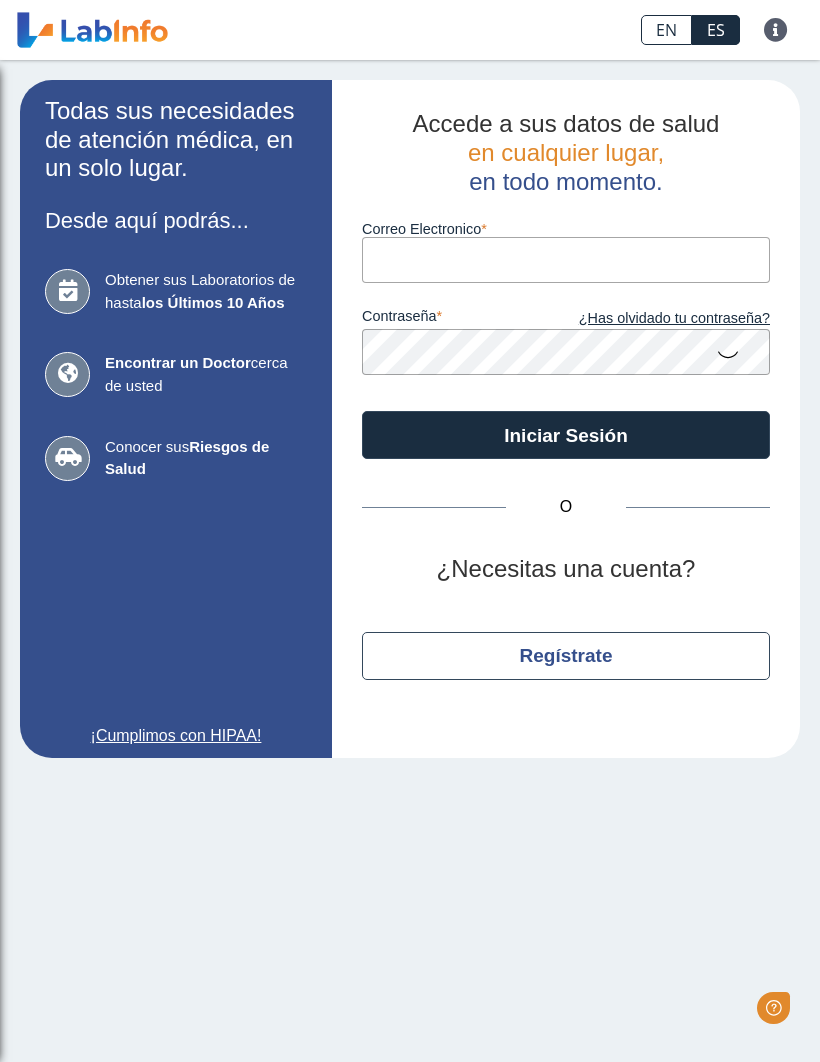 scroll, scrollTop: 0, scrollLeft: 0, axis: both 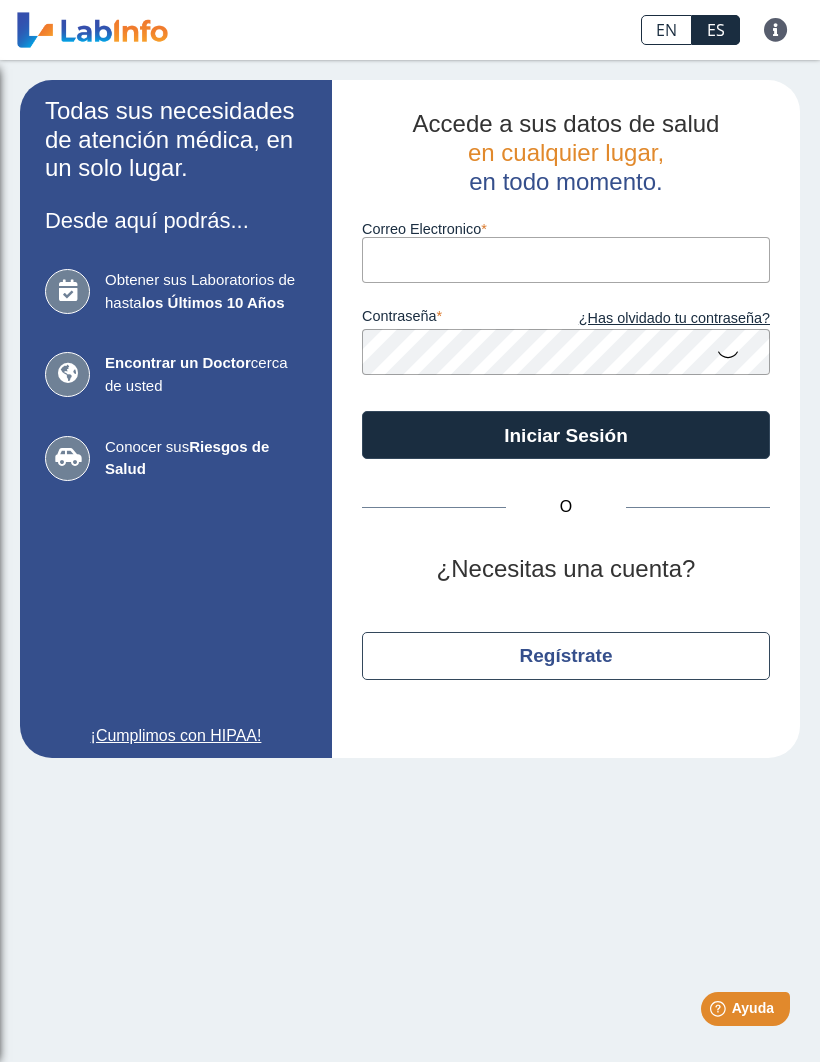 click on "Correo Electronico" at bounding box center (566, 259) 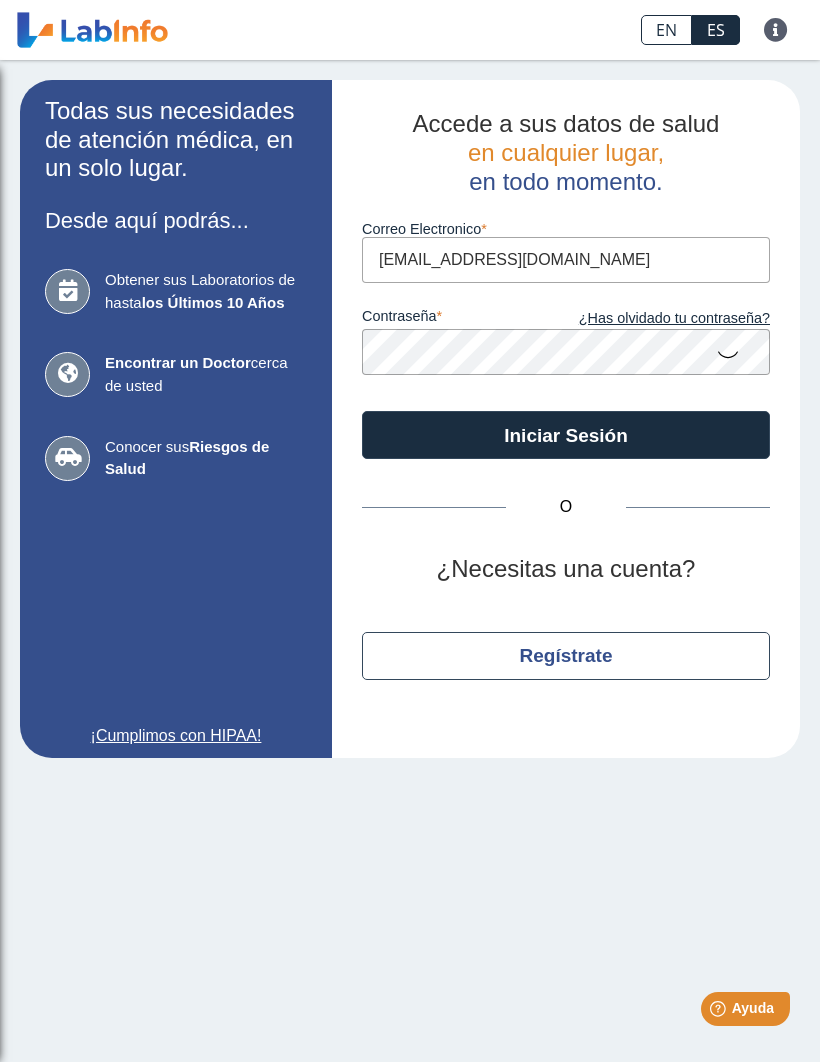 type on "[EMAIL_ADDRESS][DOMAIN_NAME]" 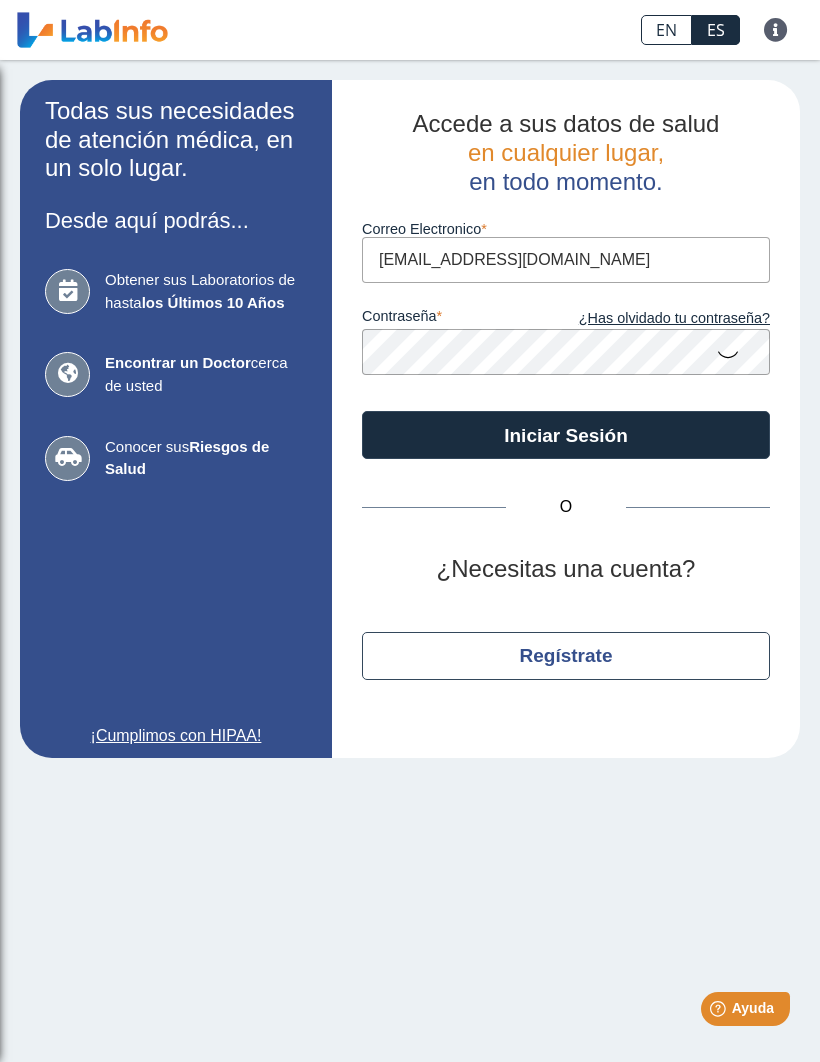 click 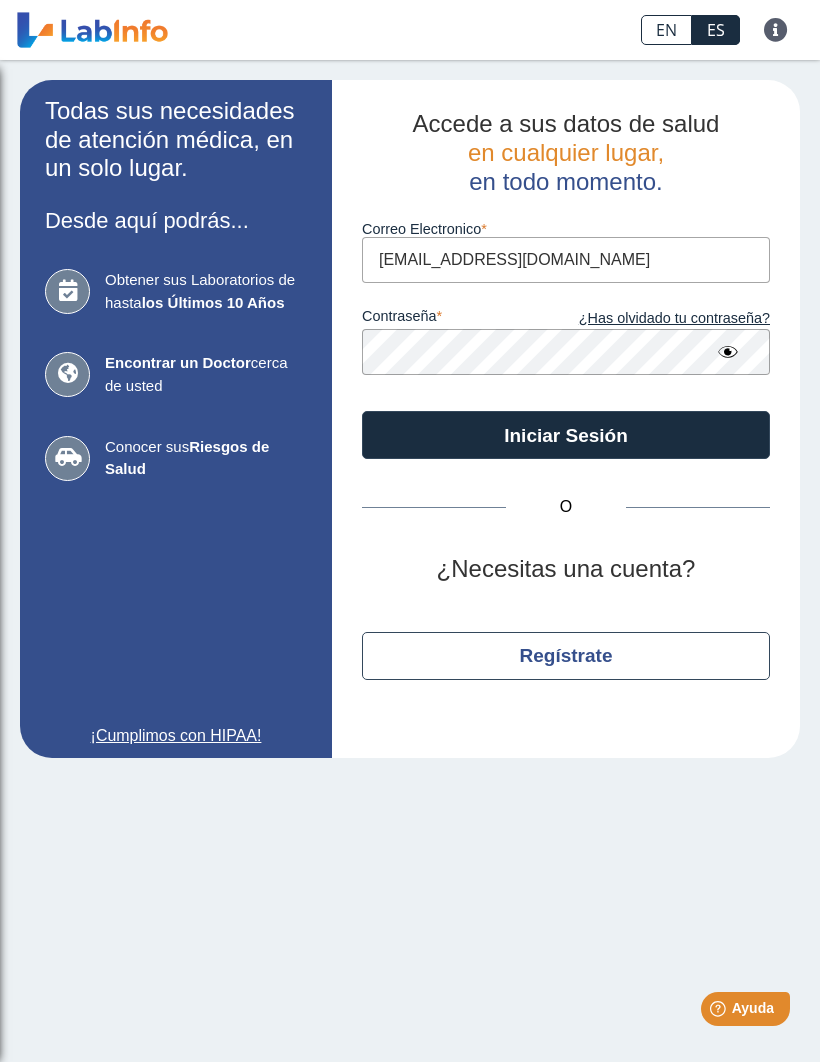 click on "Iniciar Sesión" 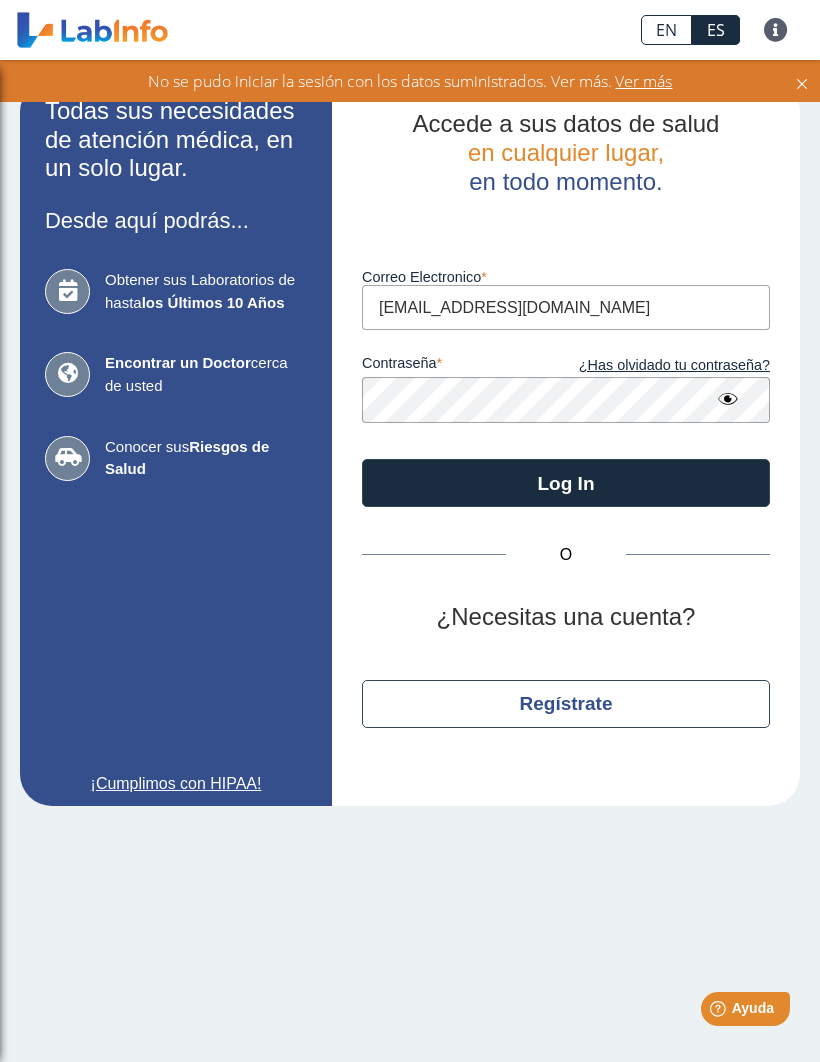 click on "¿Has olvidado tu contraseña?" 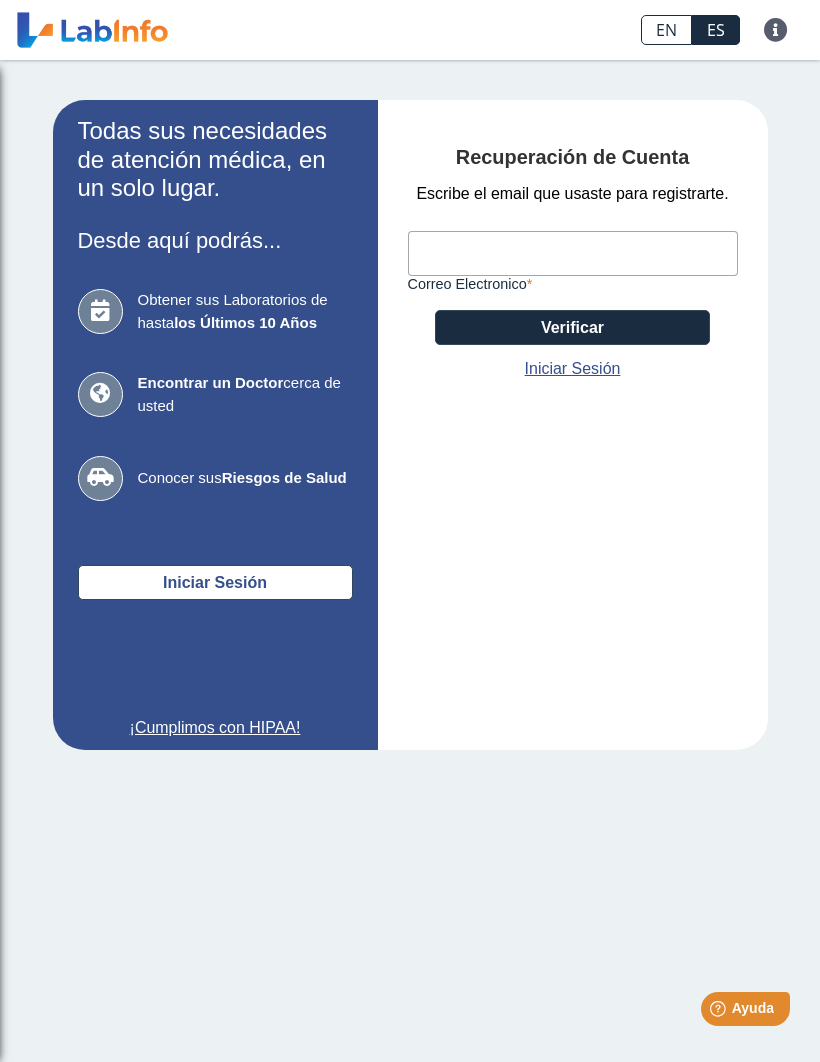 click on "Correo Electronico" at bounding box center [573, 253] 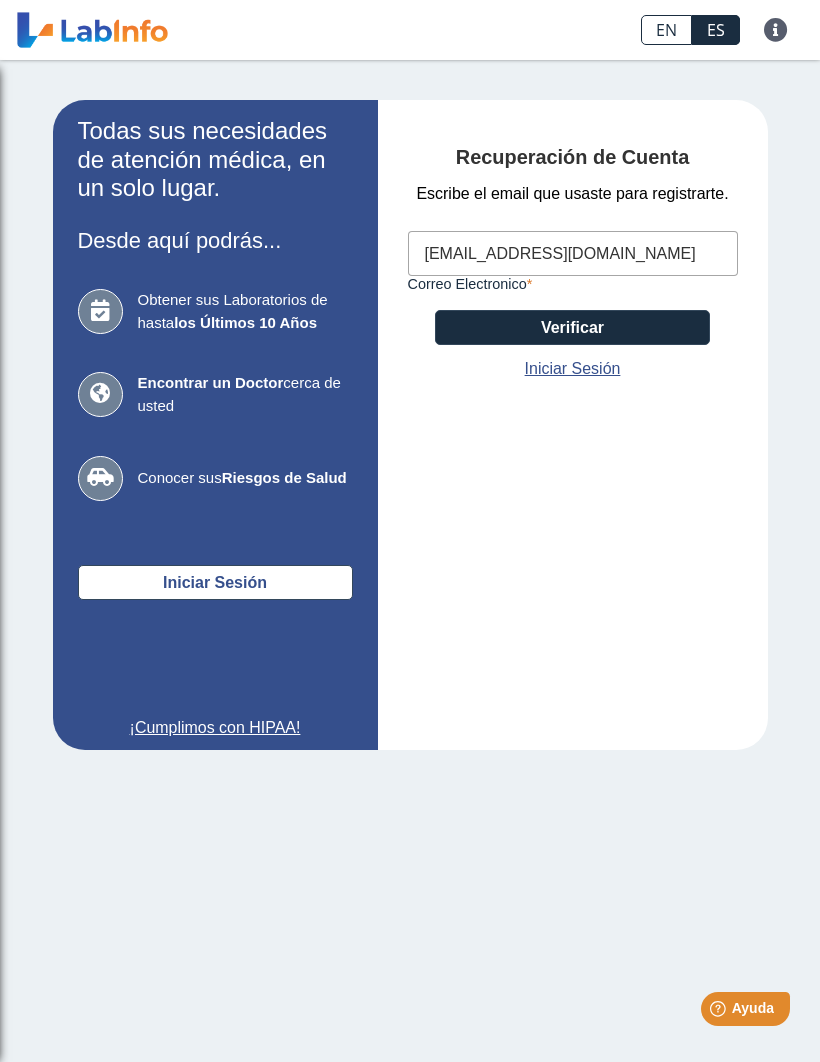 type on "[EMAIL_ADDRESS][DOMAIN_NAME]" 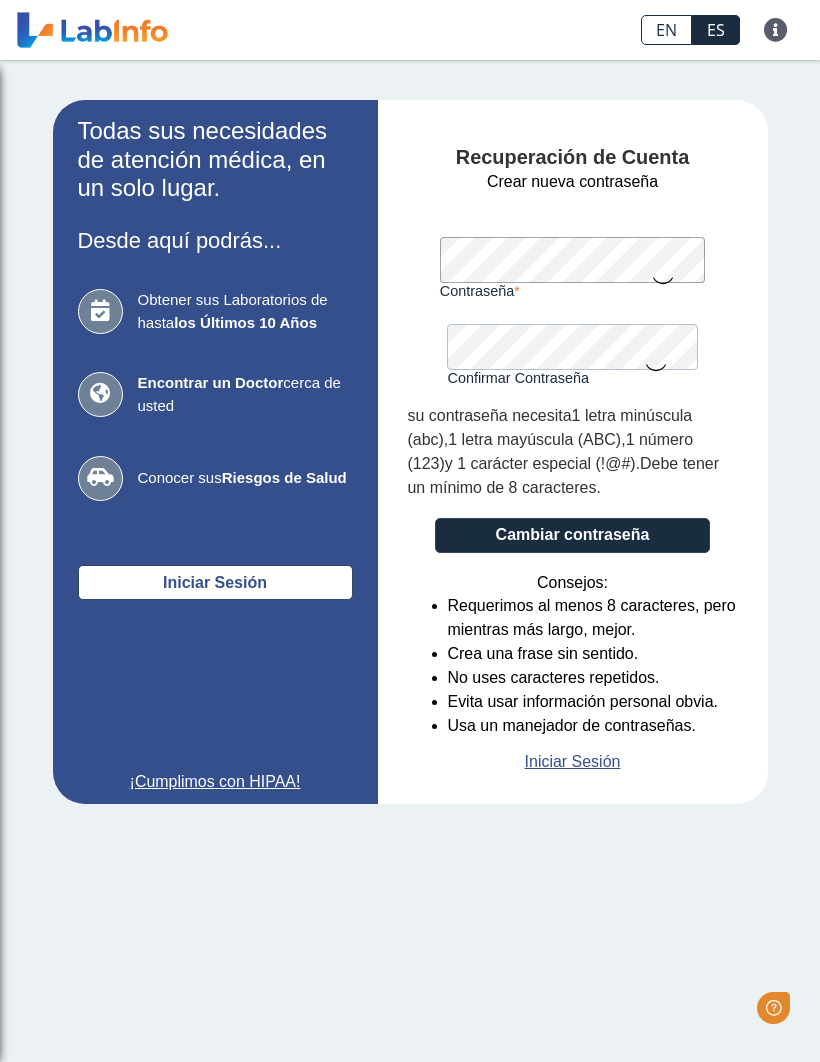scroll, scrollTop: 0, scrollLeft: 0, axis: both 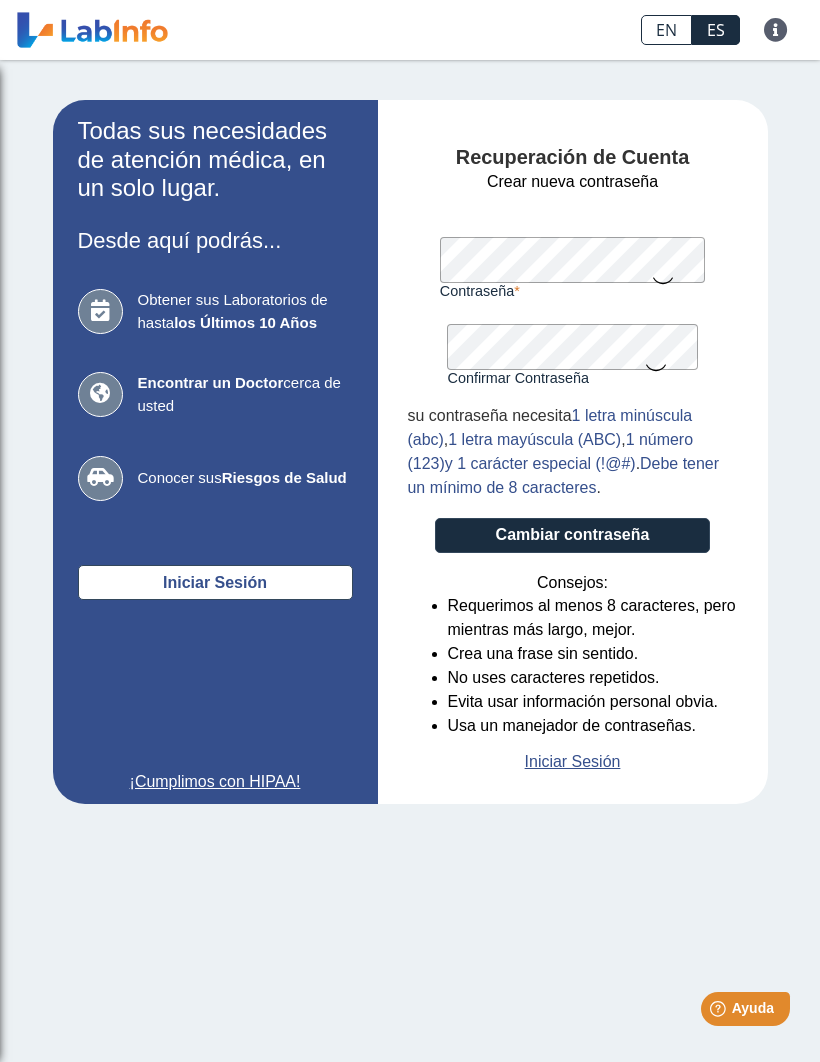 click on "Cambiar contraseña" 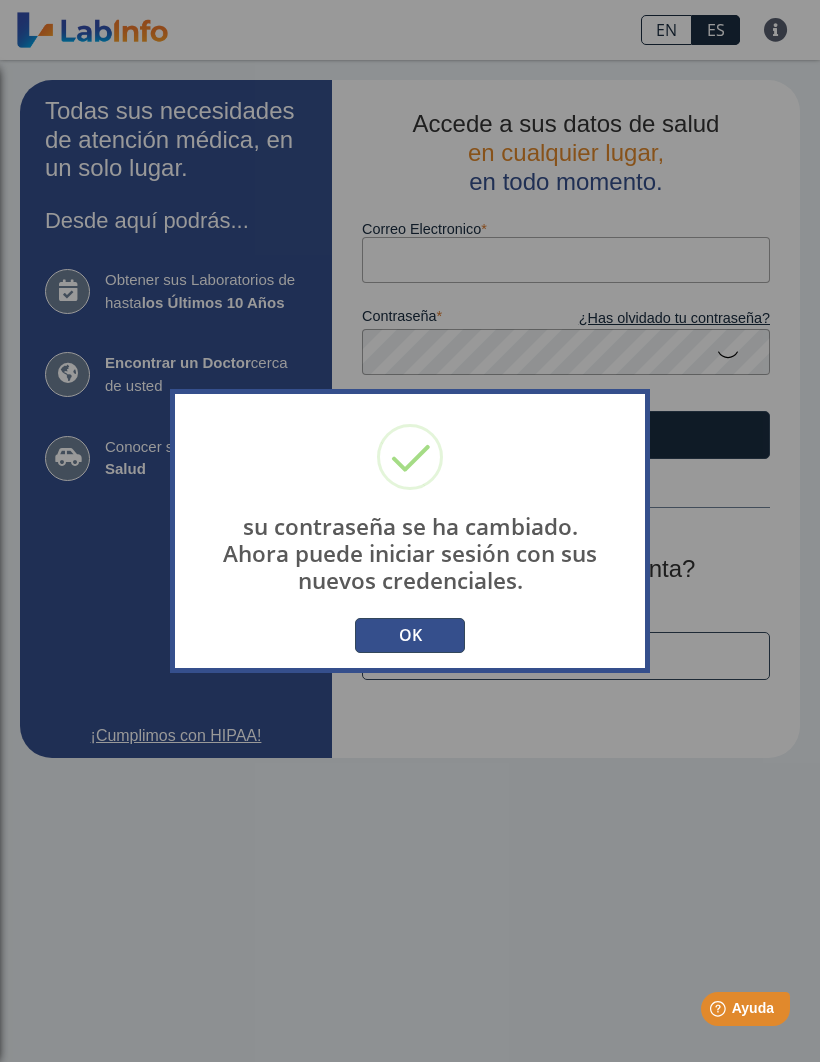 click on "OK" at bounding box center [410, 635] 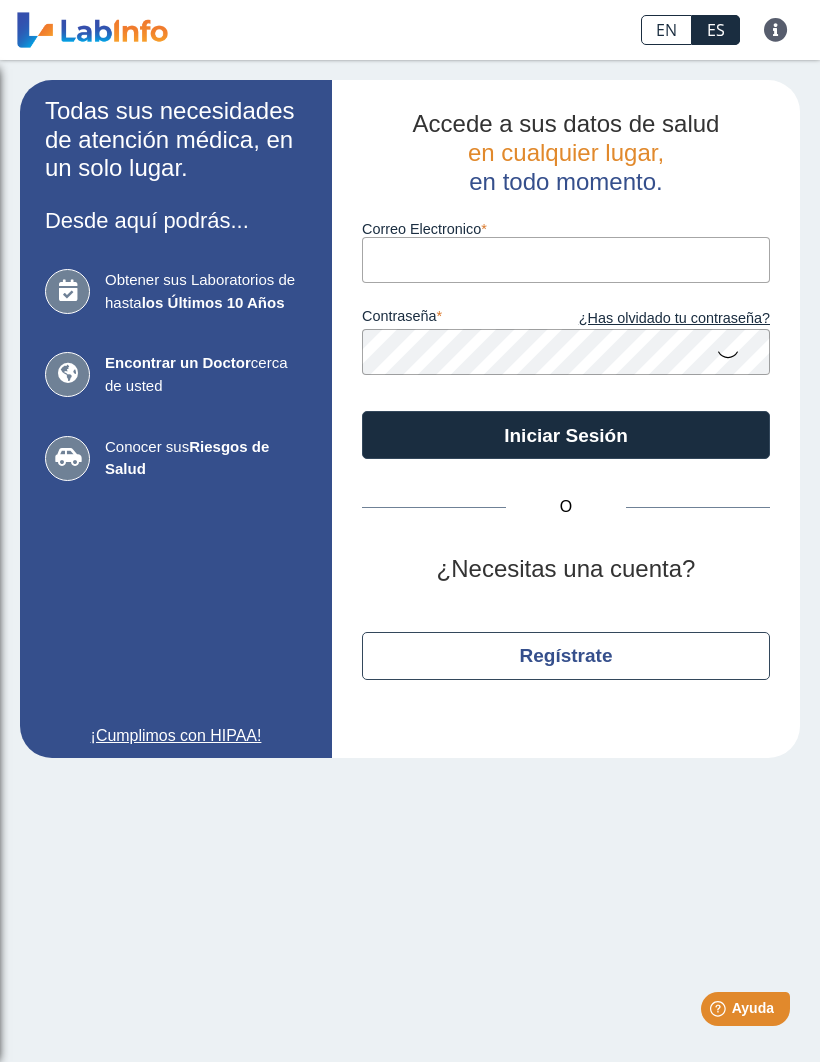 click on "Correo Electronico" at bounding box center (566, 259) 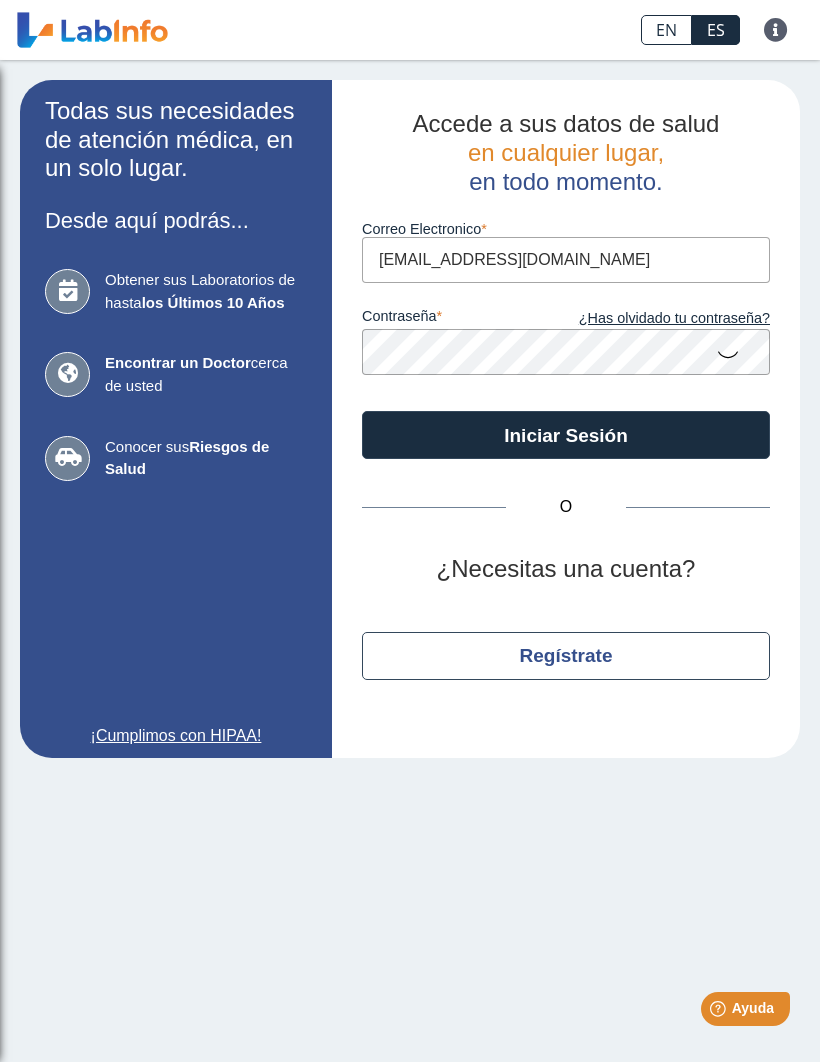 click on "Iniciar Sesión" 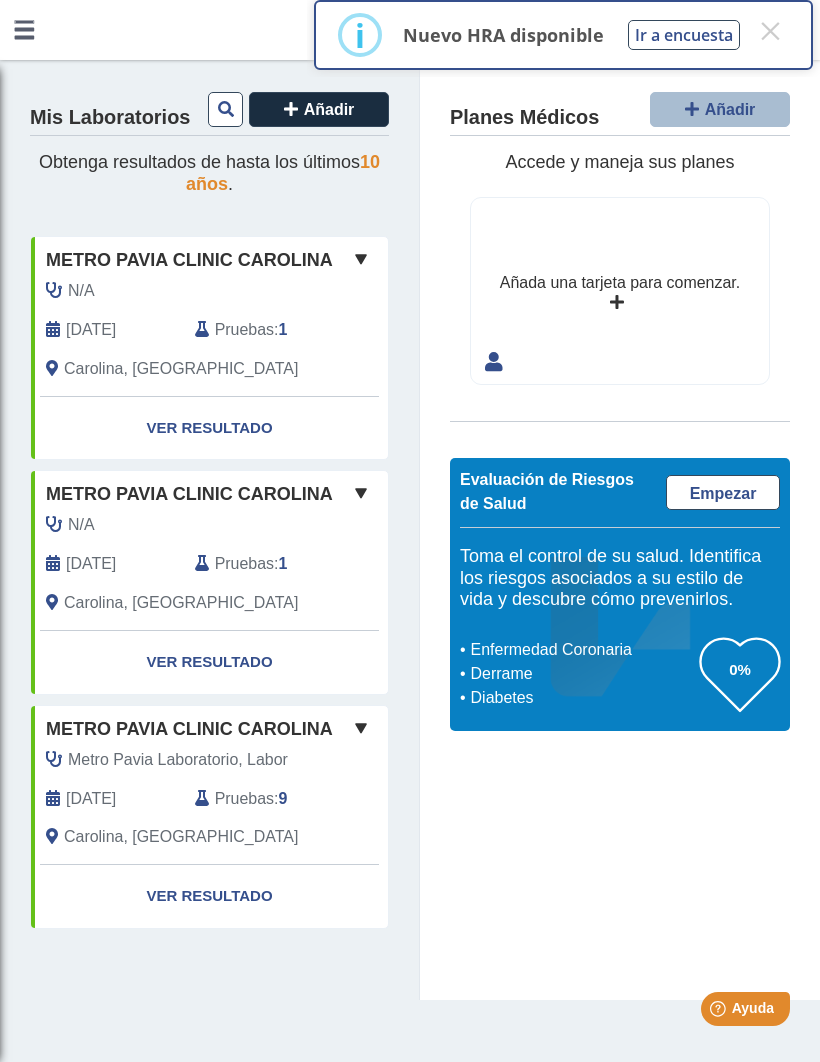 click on "Ver Resultado" 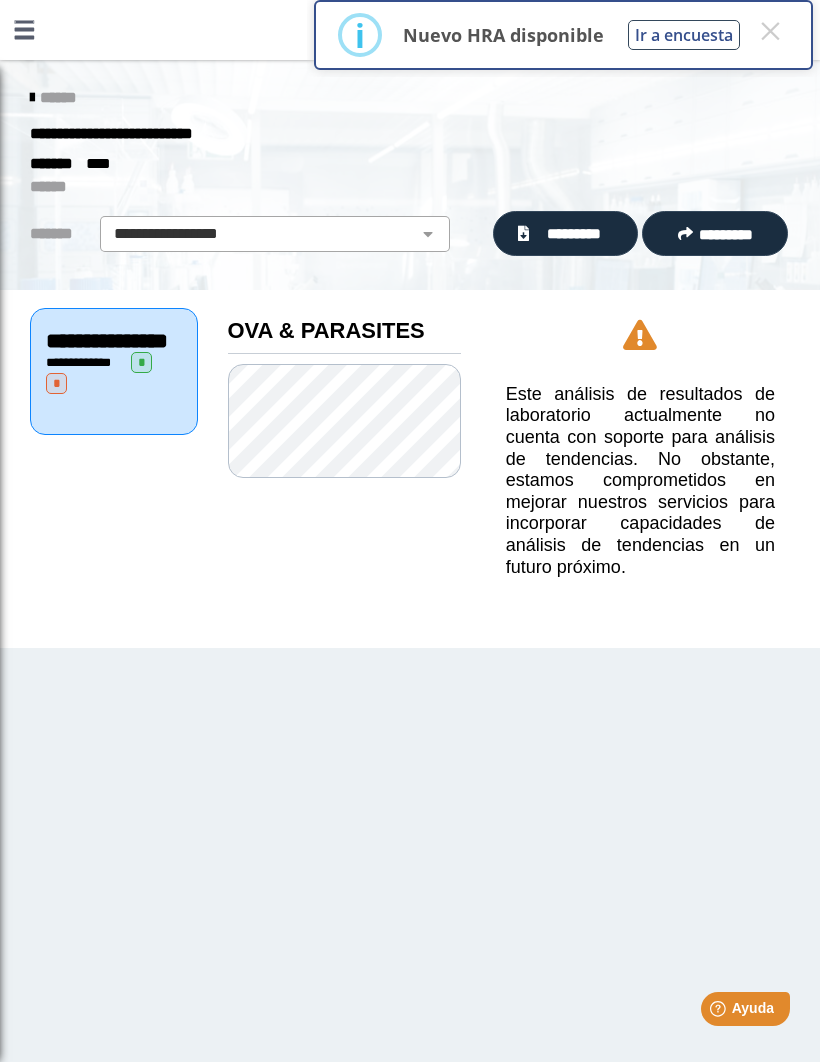 click on "**********" 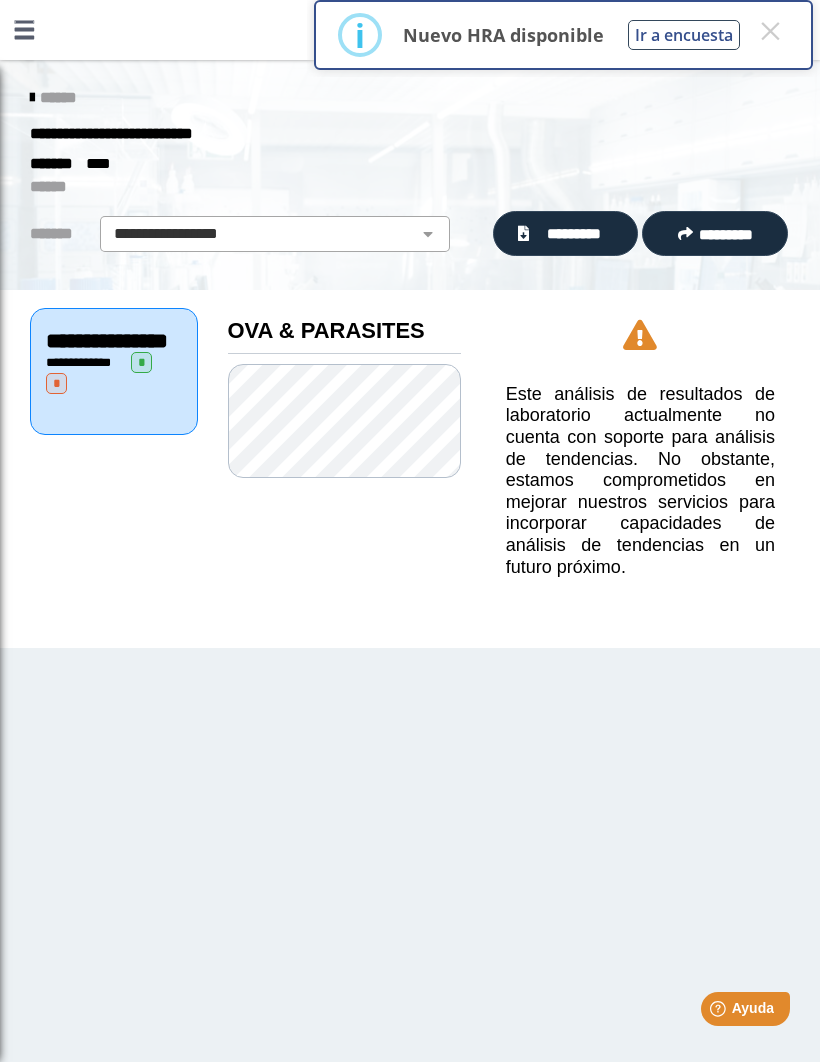 click on "*********" 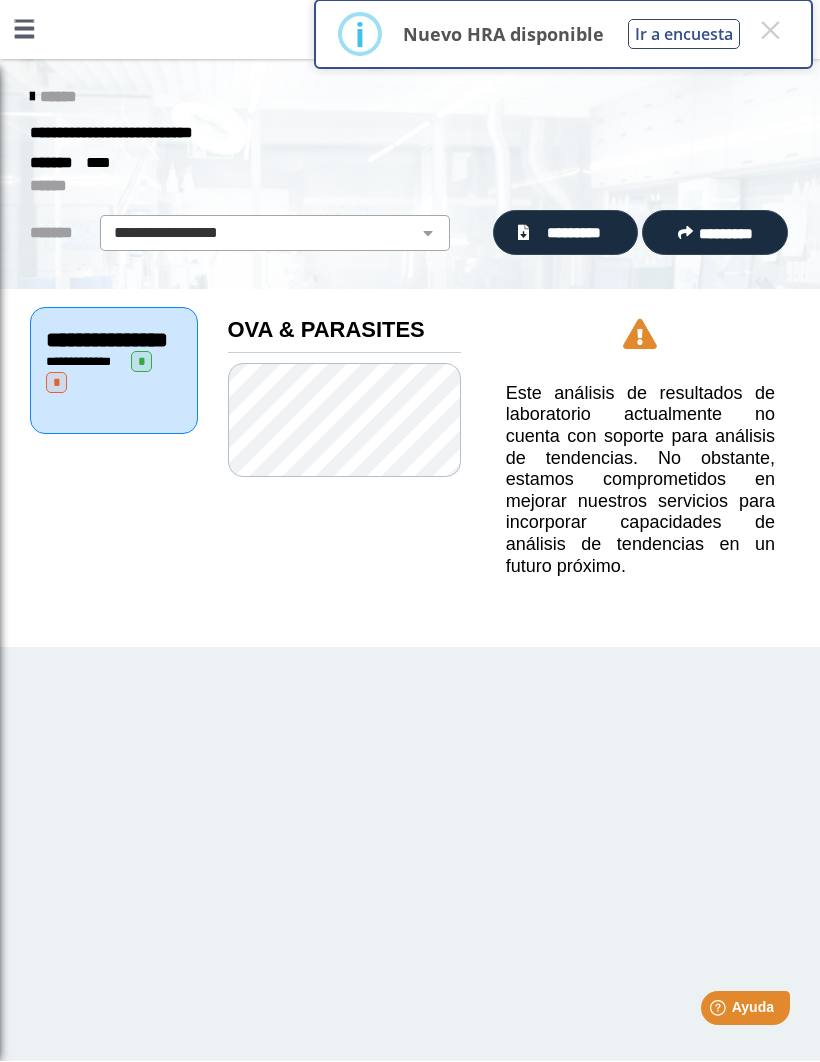 click on "******" 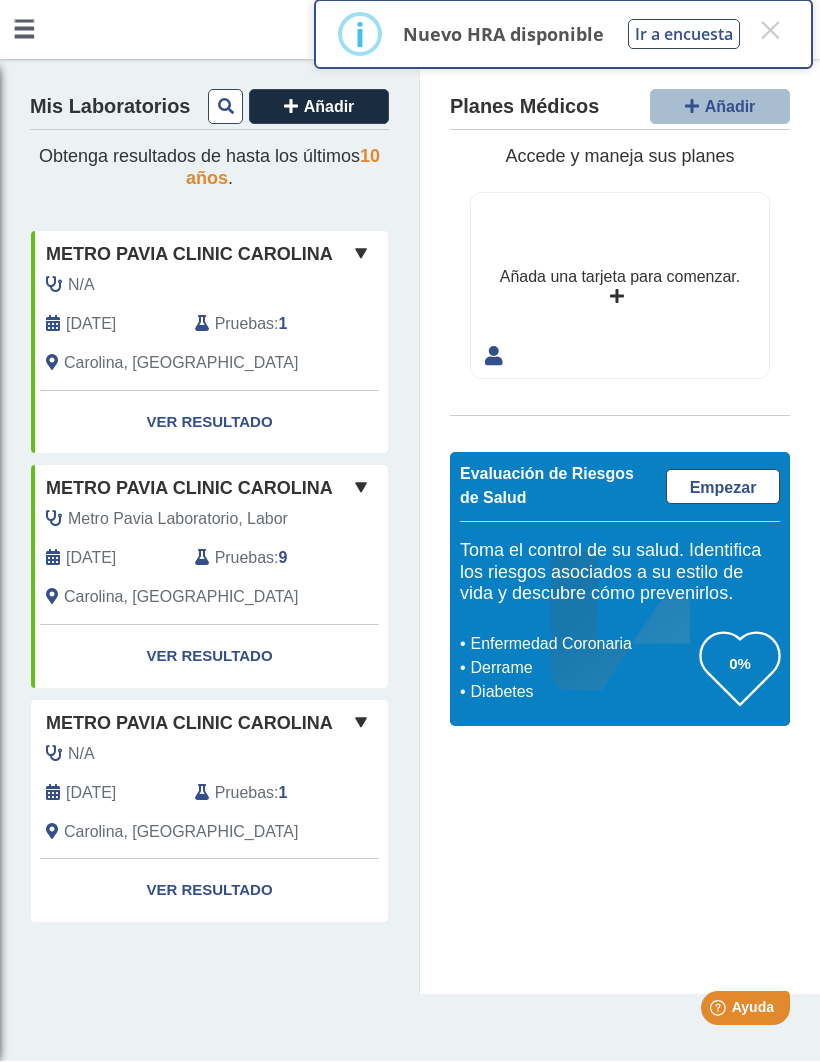 click on "Ver Resultado" 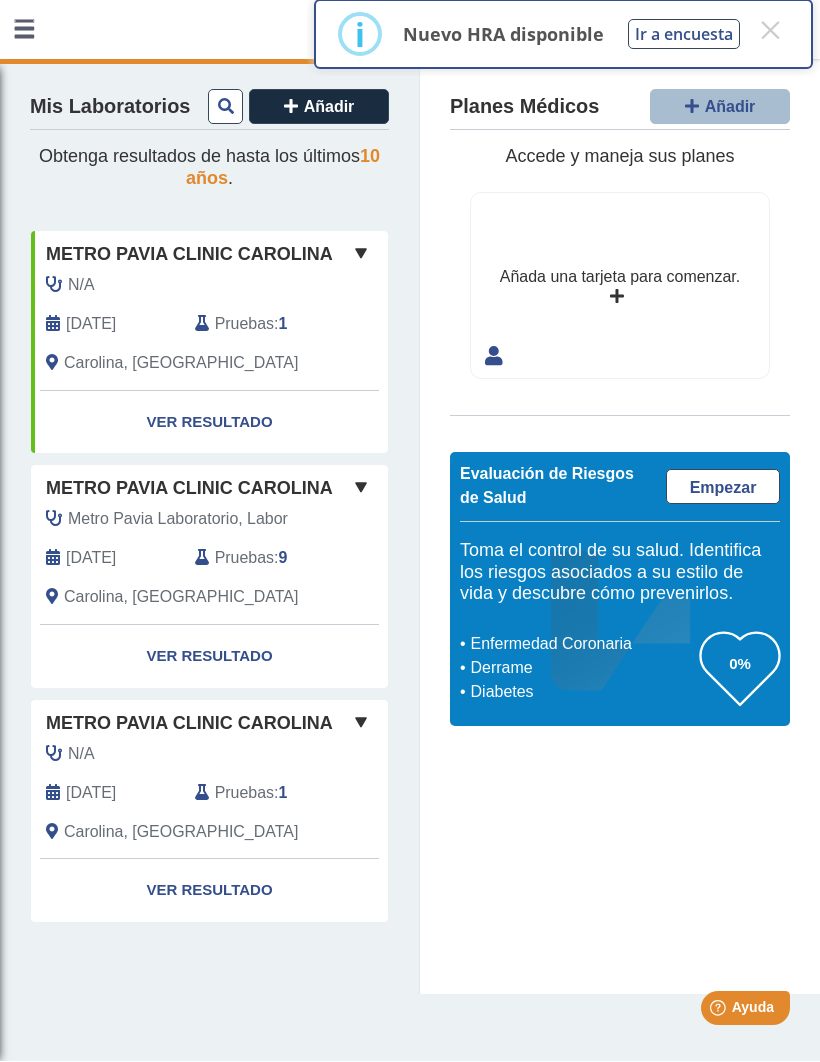 click on "Ver Resultado" 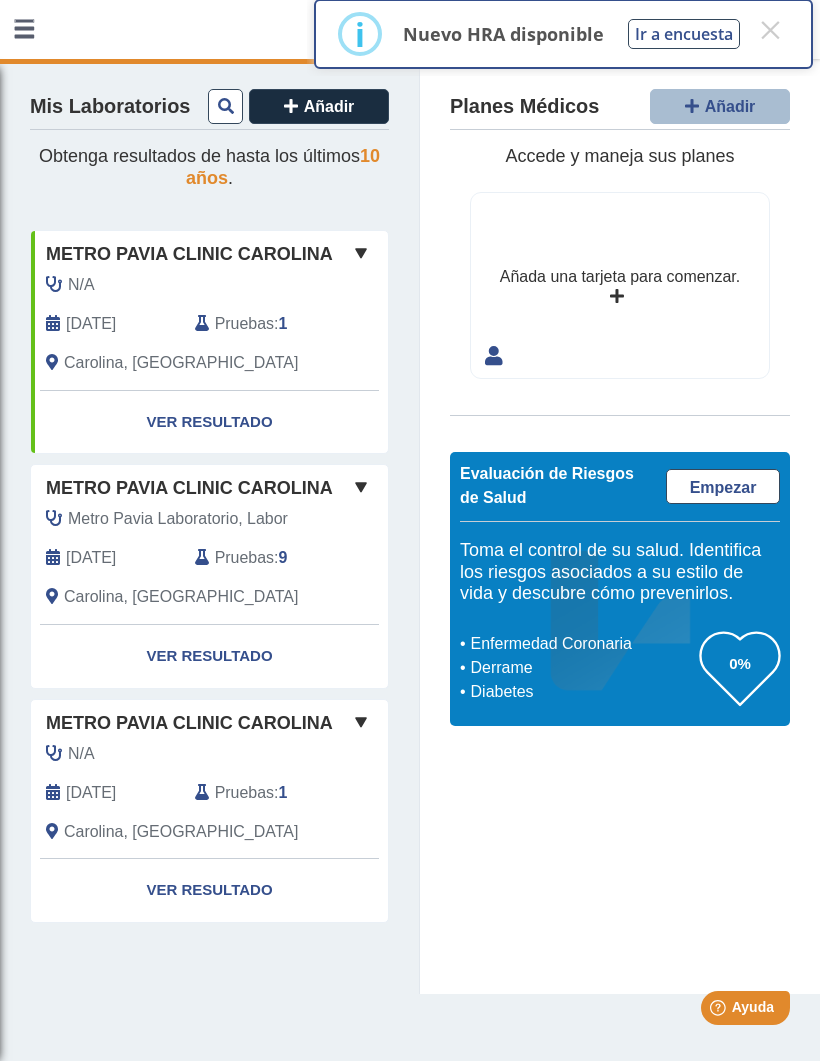 click on "×" at bounding box center (770, 31) 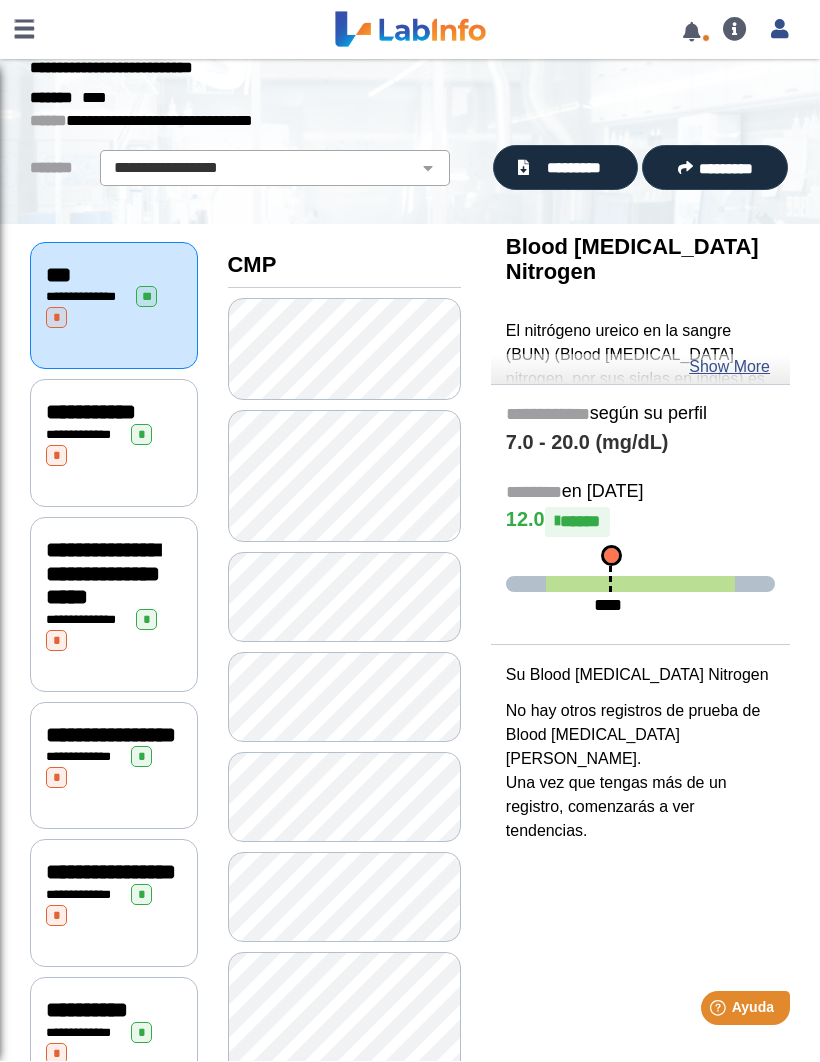 scroll, scrollTop: 64, scrollLeft: 0, axis: vertical 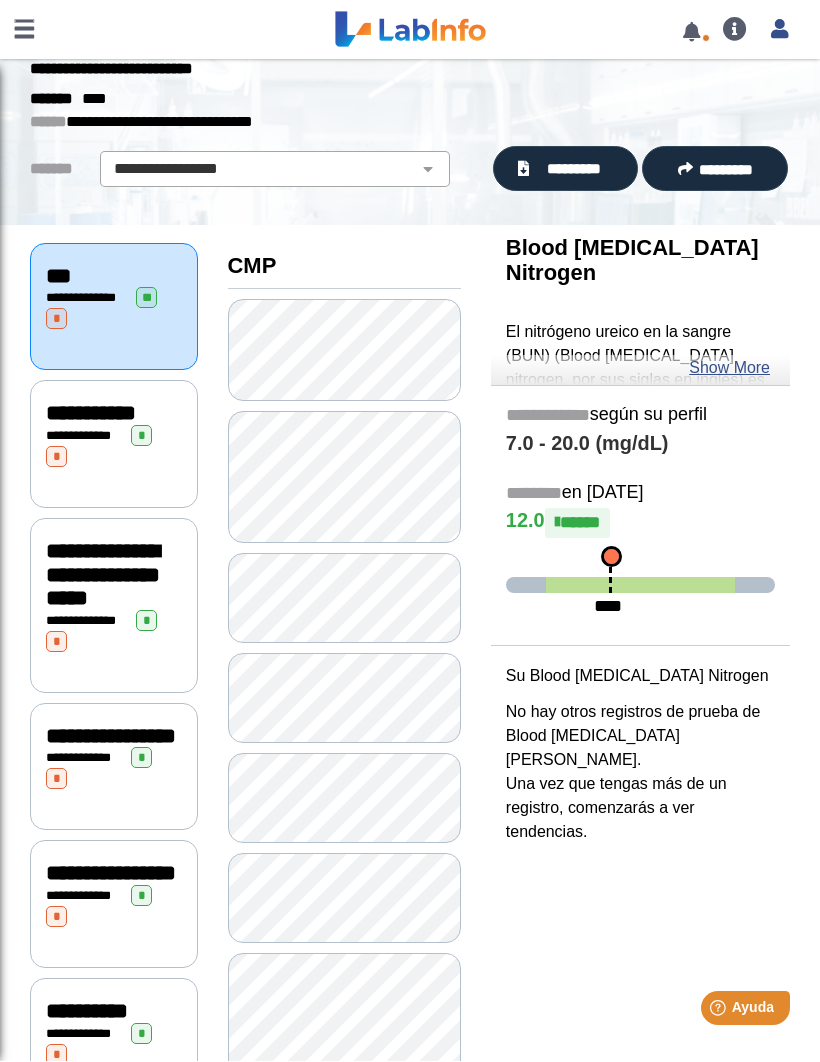 click on "Show More" 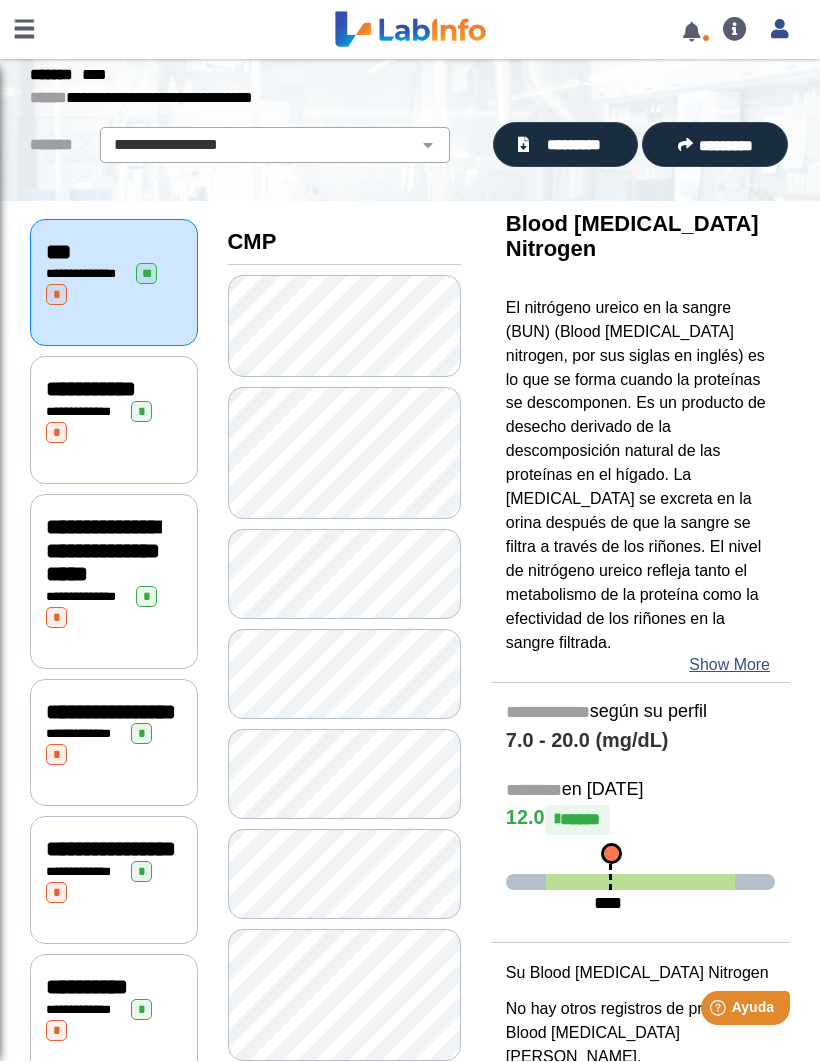scroll, scrollTop: 93, scrollLeft: 0, axis: vertical 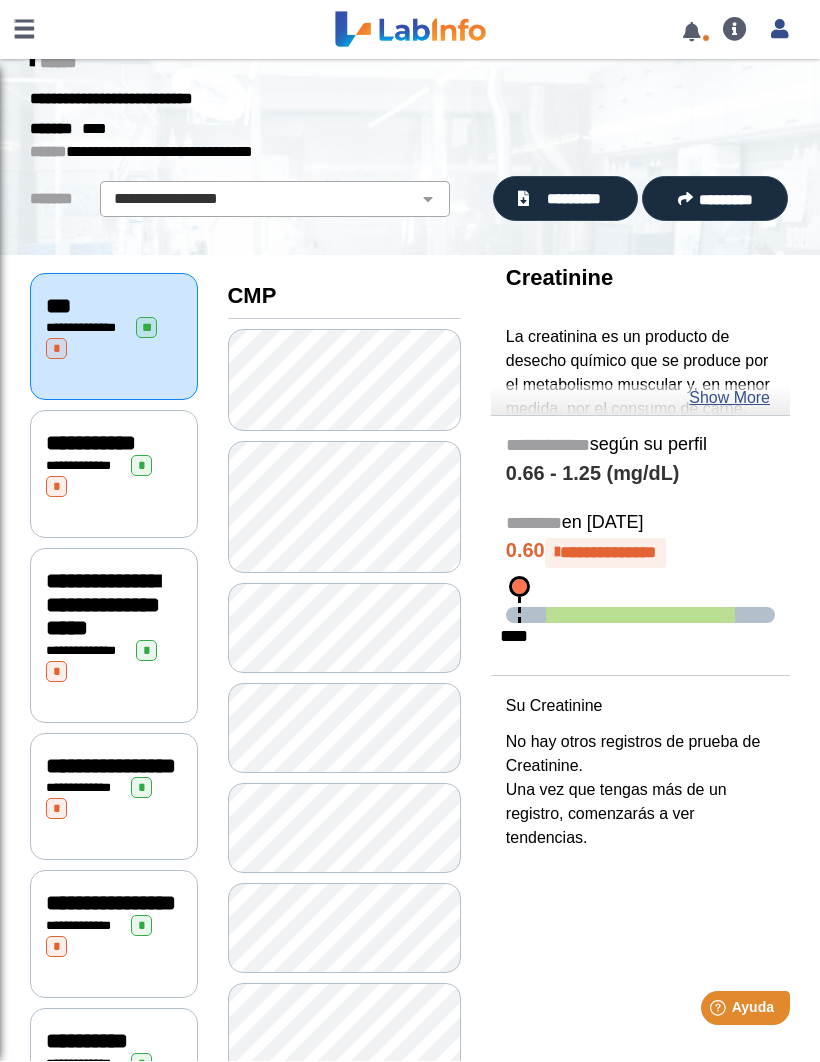 click on "Show More" 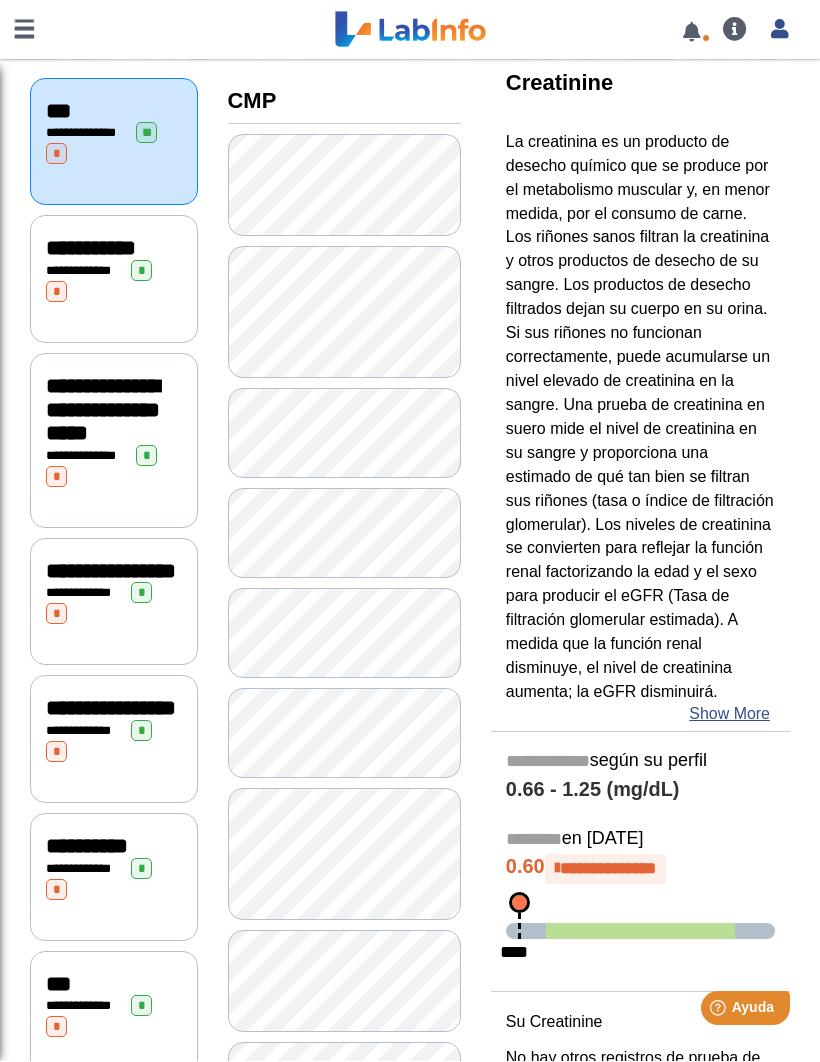 scroll, scrollTop: 230, scrollLeft: 0, axis: vertical 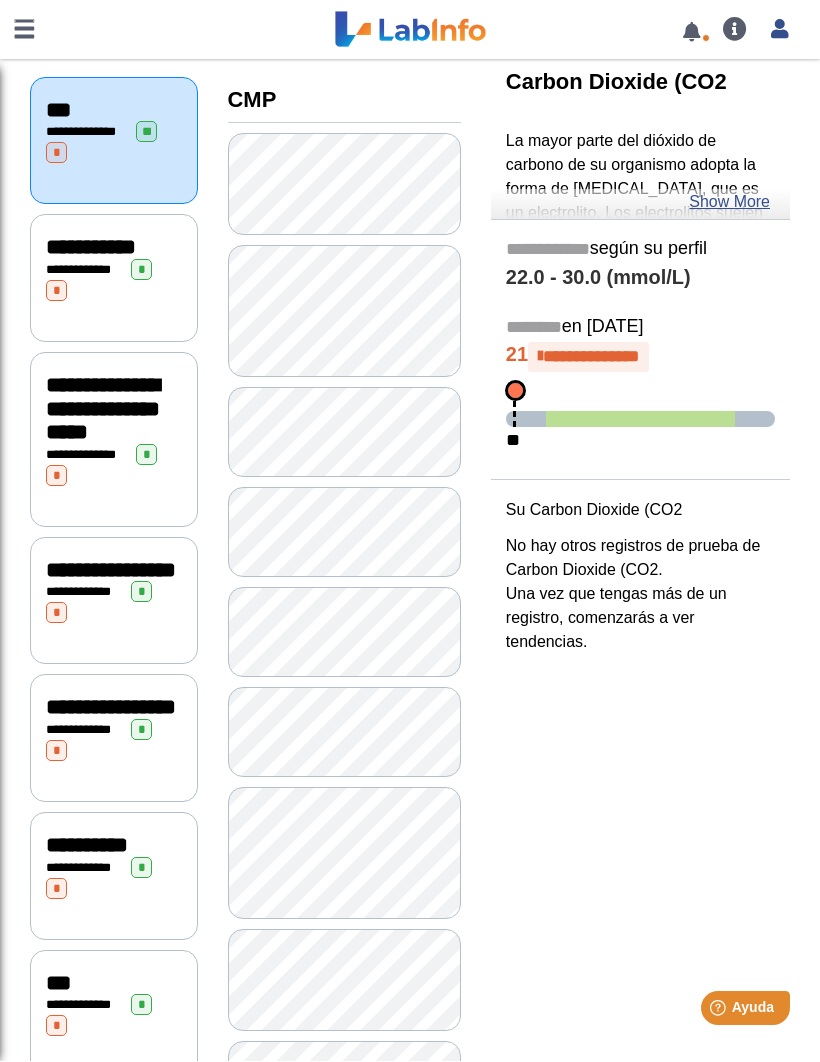click on "Show More" 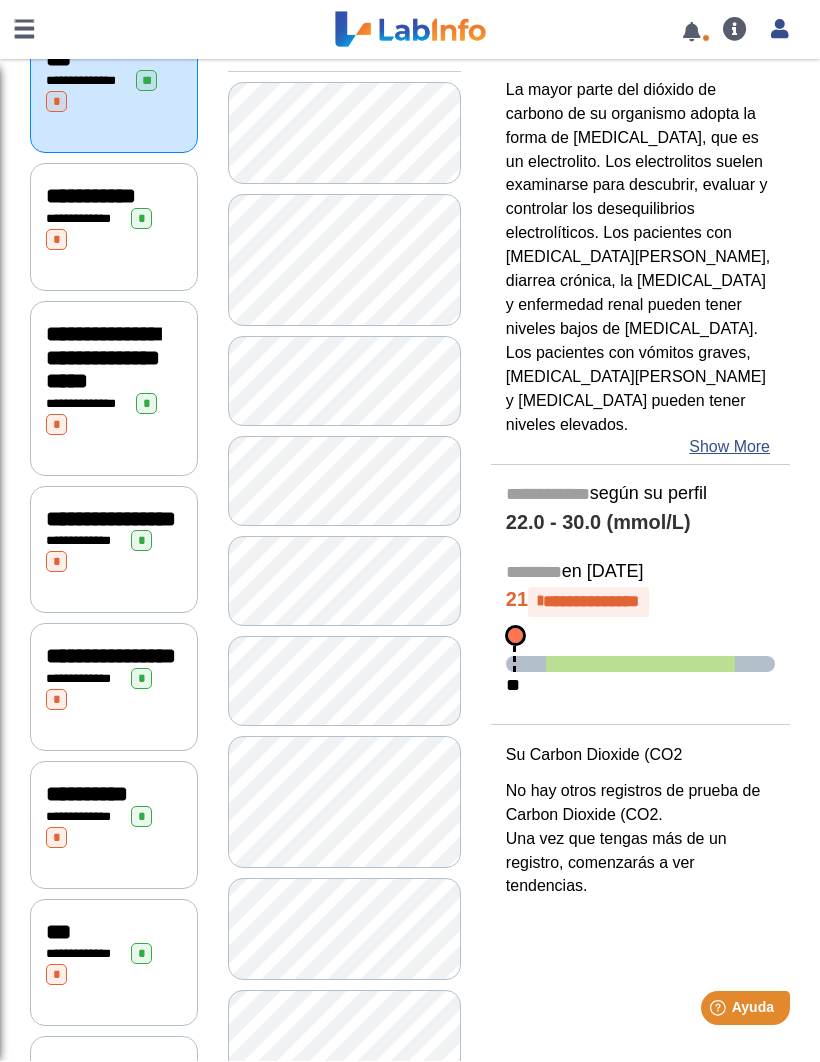 scroll, scrollTop: 387, scrollLeft: 0, axis: vertical 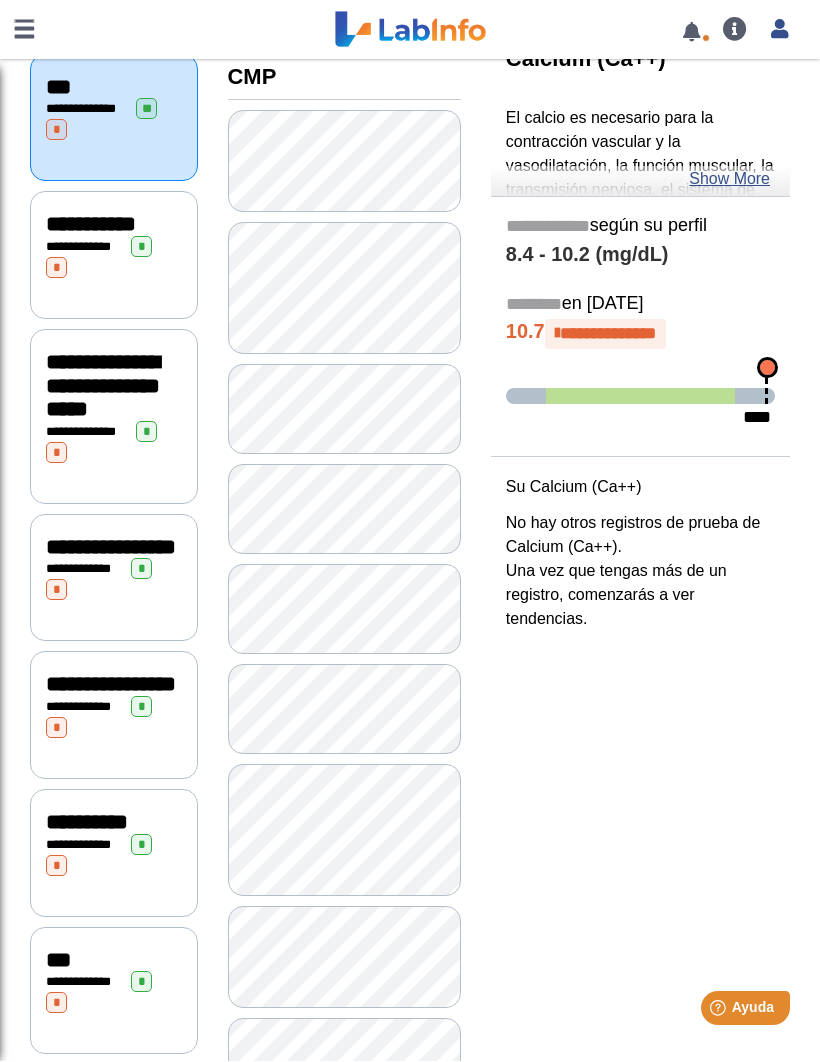 click on "Show More" 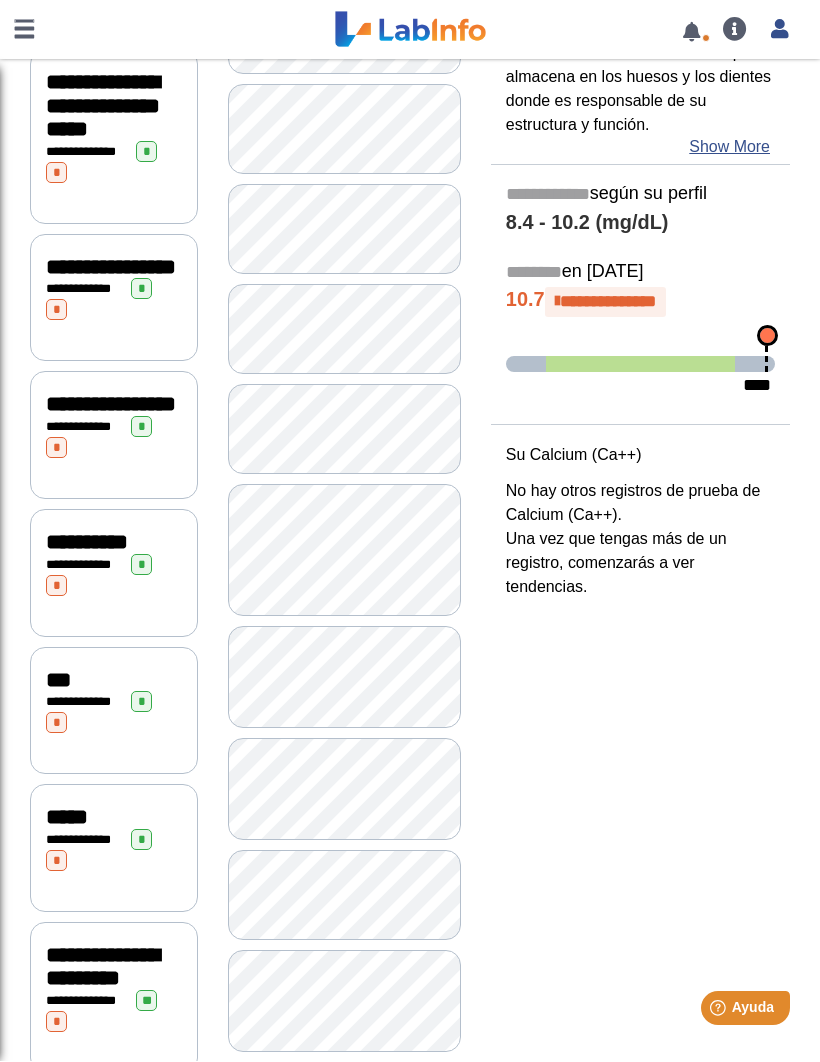 scroll, scrollTop: 533, scrollLeft: 0, axis: vertical 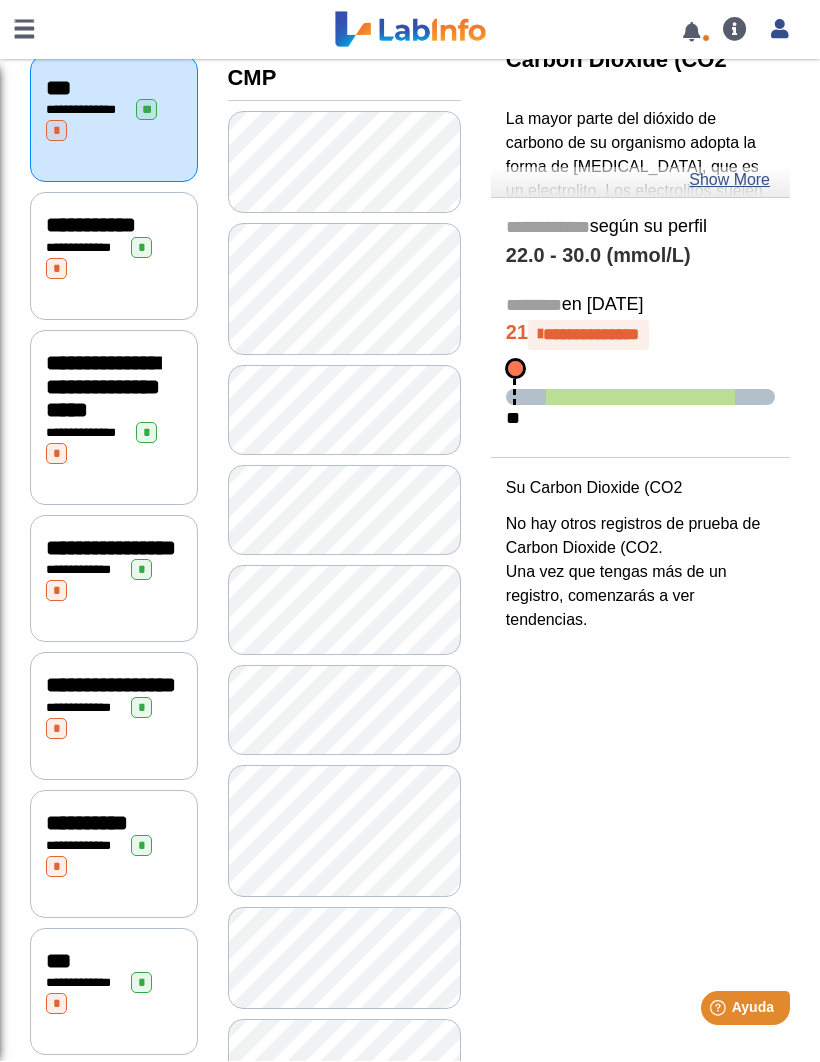 click on "Show More" 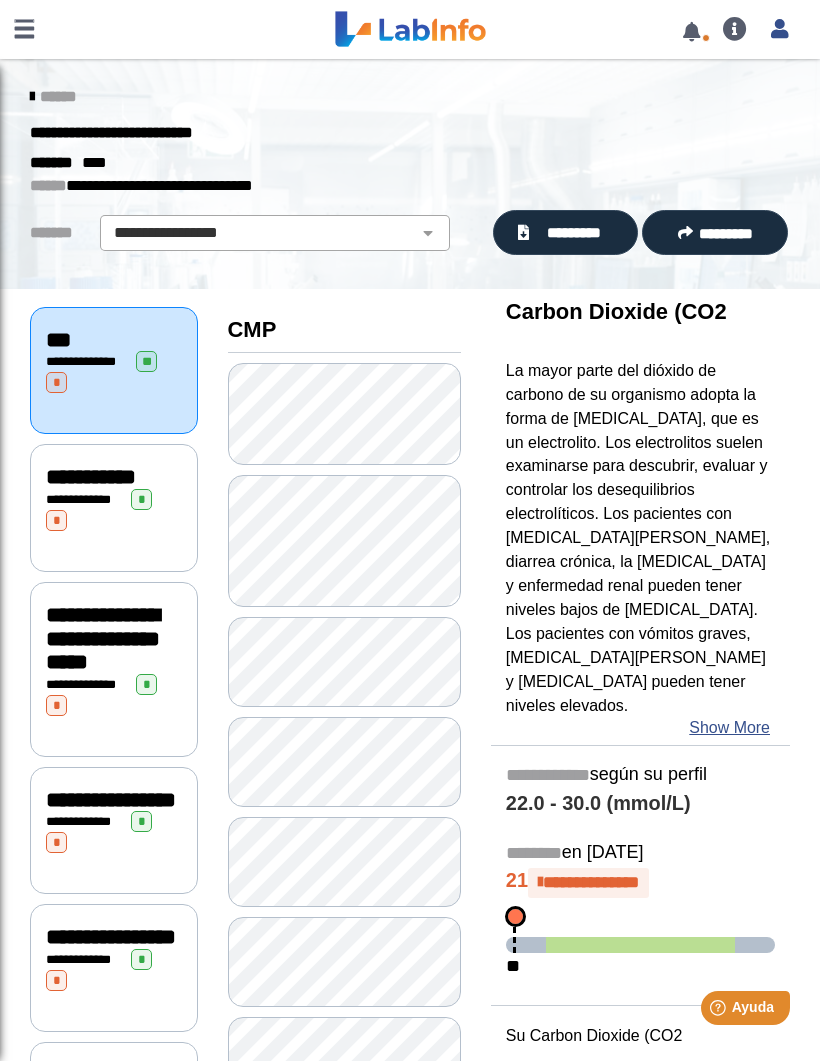 scroll, scrollTop: 0, scrollLeft: 0, axis: both 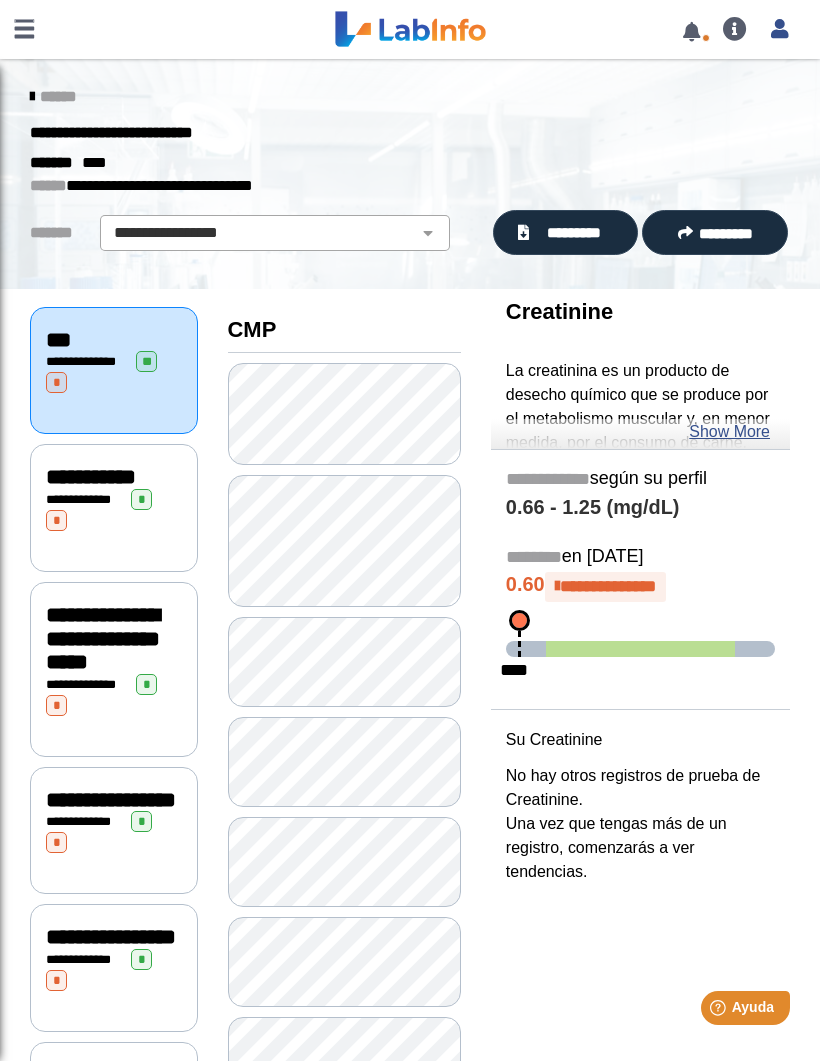 click on "Show More" 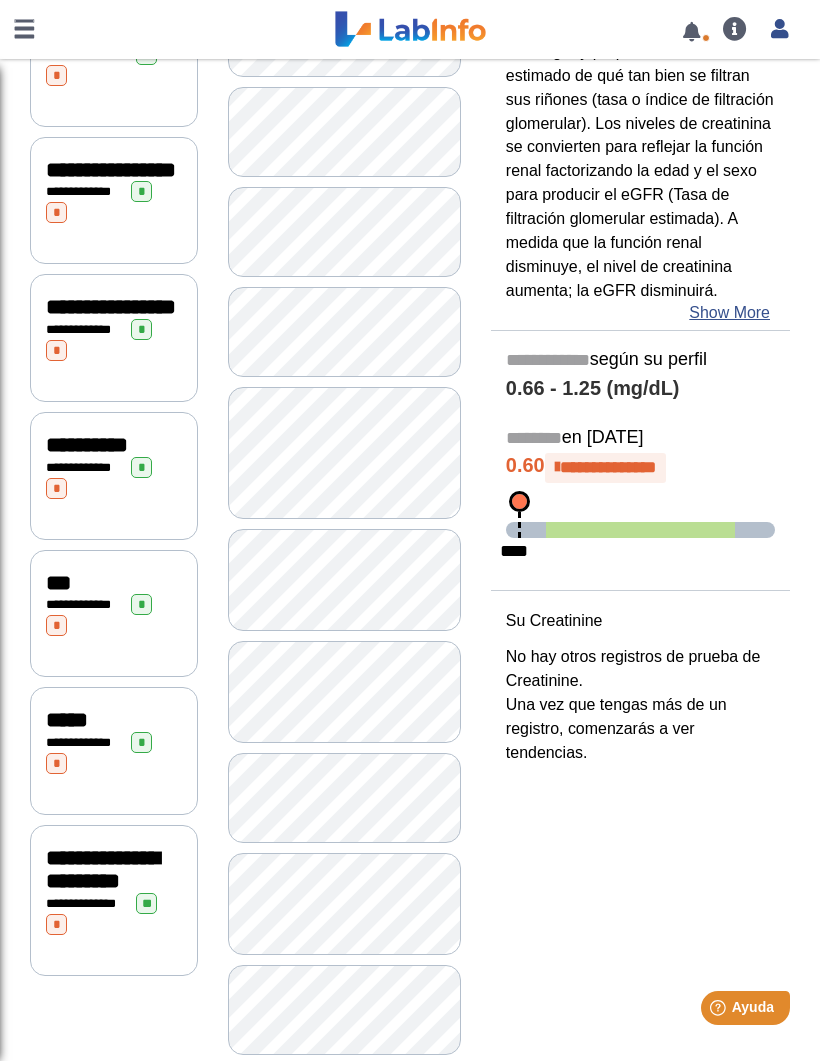 scroll, scrollTop: 750, scrollLeft: 0, axis: vertical 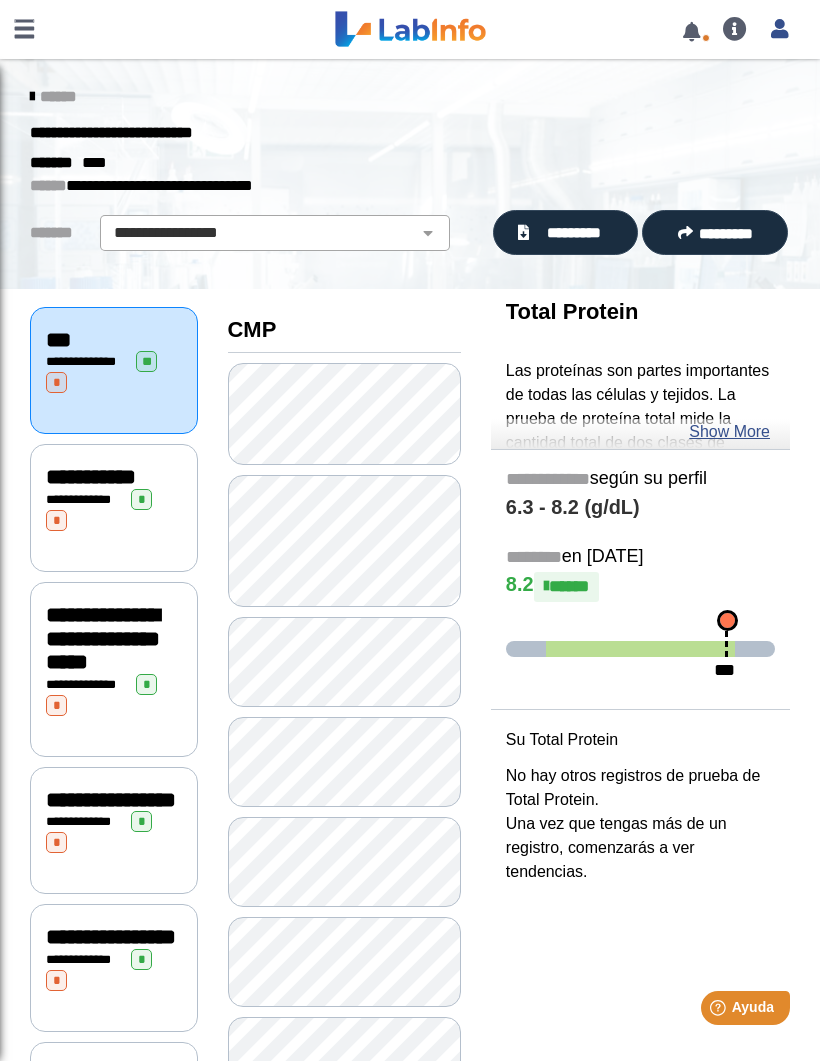 click on "Show More" 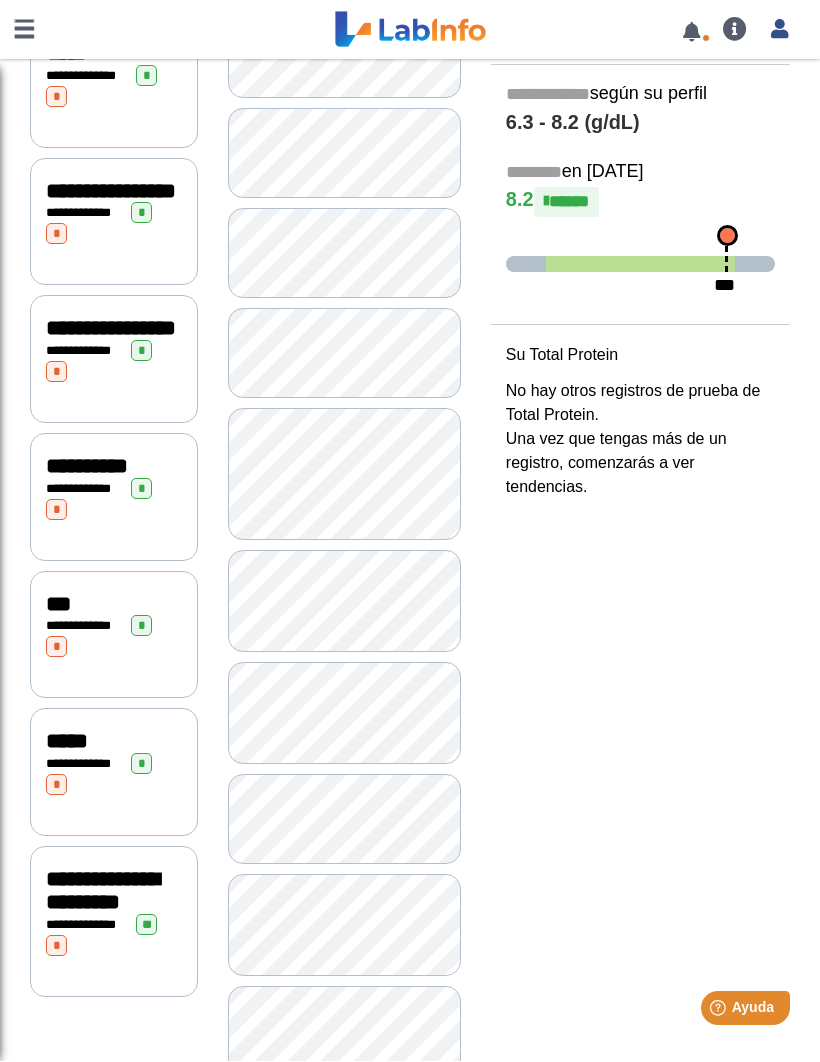scroll, scrollTop: 611, scrollLeft: 0, axis: vertical 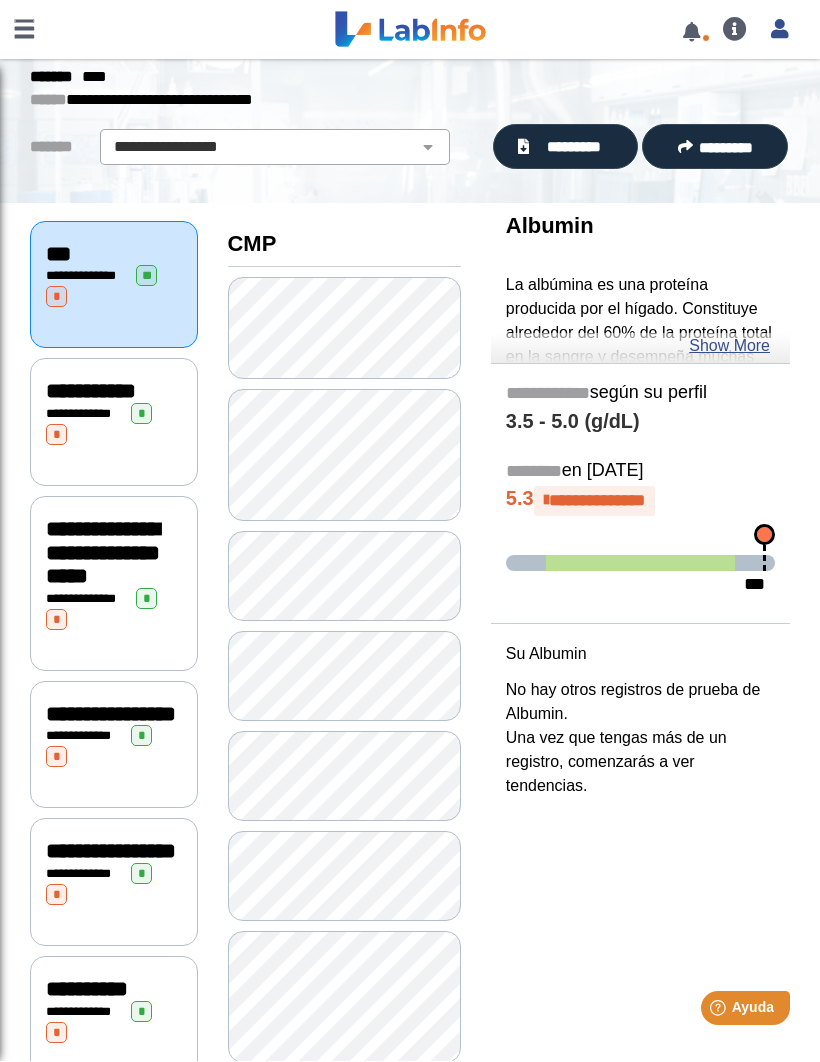 click on "Show More" 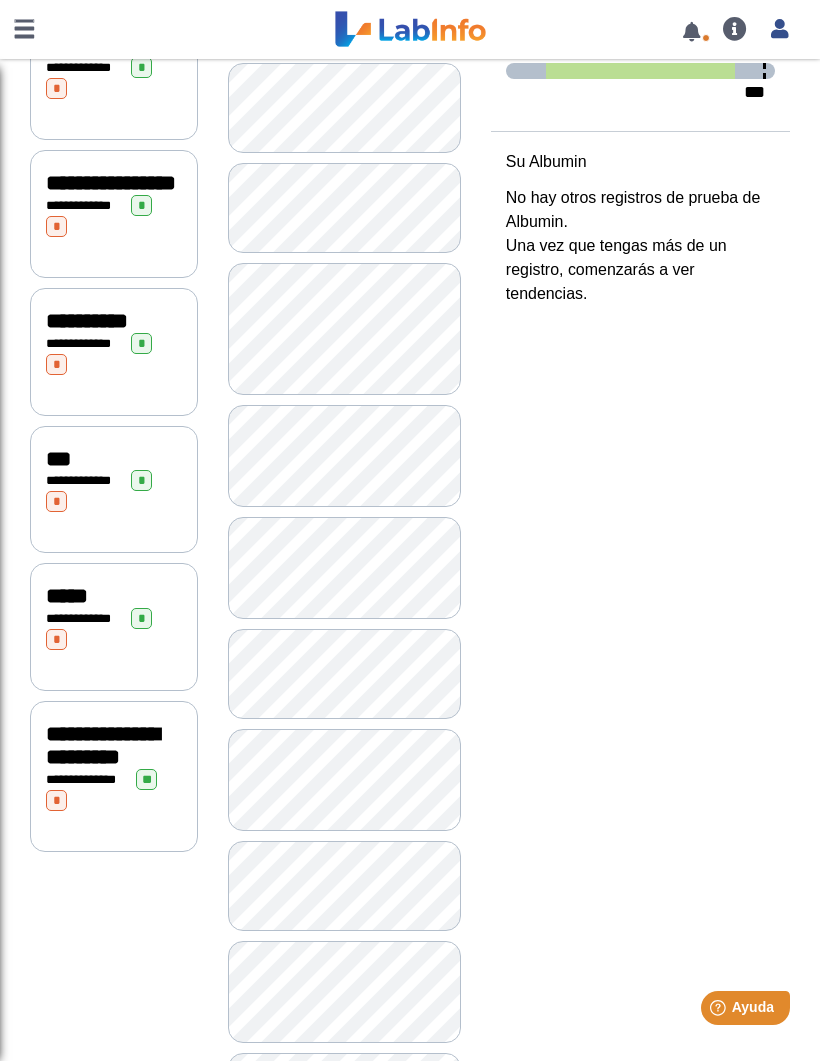 scroll, scrollTop: 911, scrollLeft: 0, axis: vertical 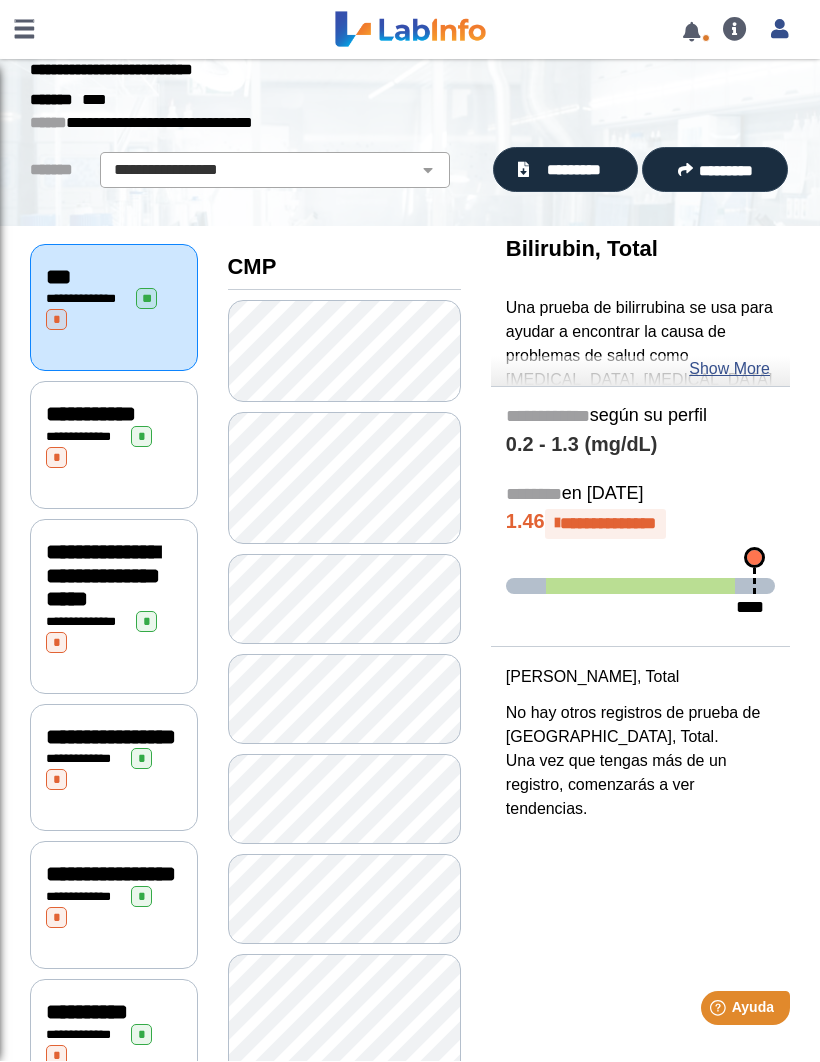 click on "Show More" 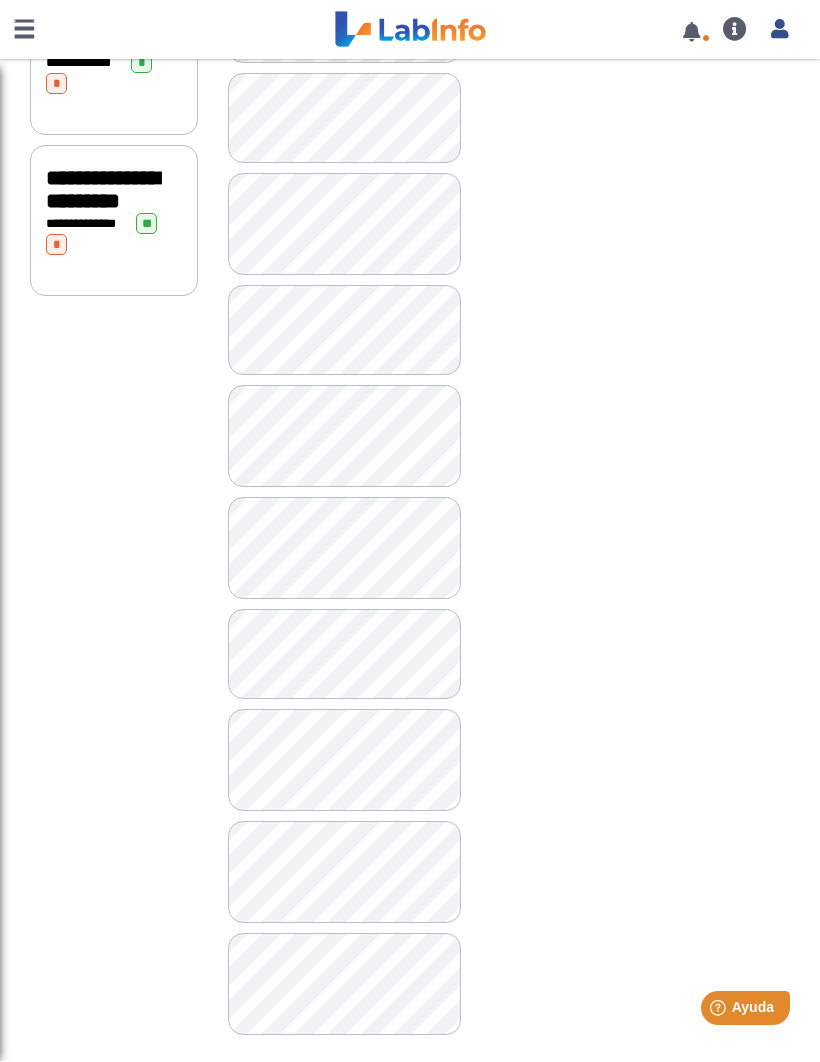 scroll, scrollTop: 1303, scrollLeft: 0, axis: vertical 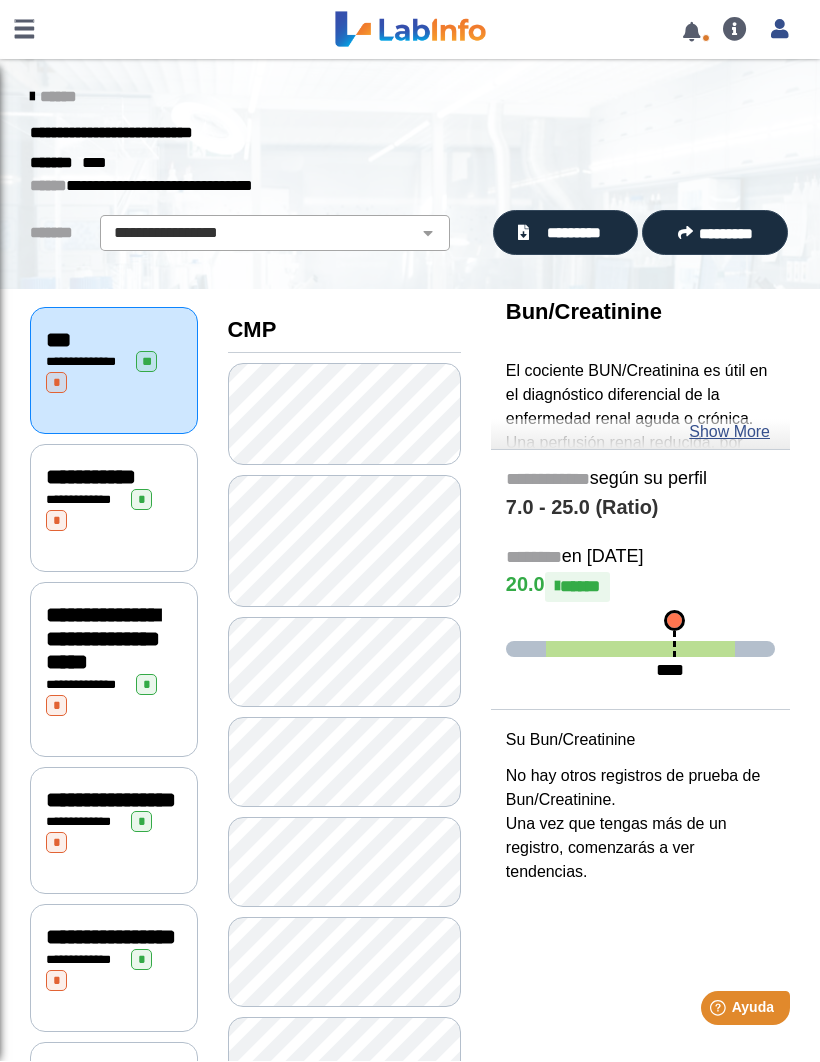 click on "Show More" 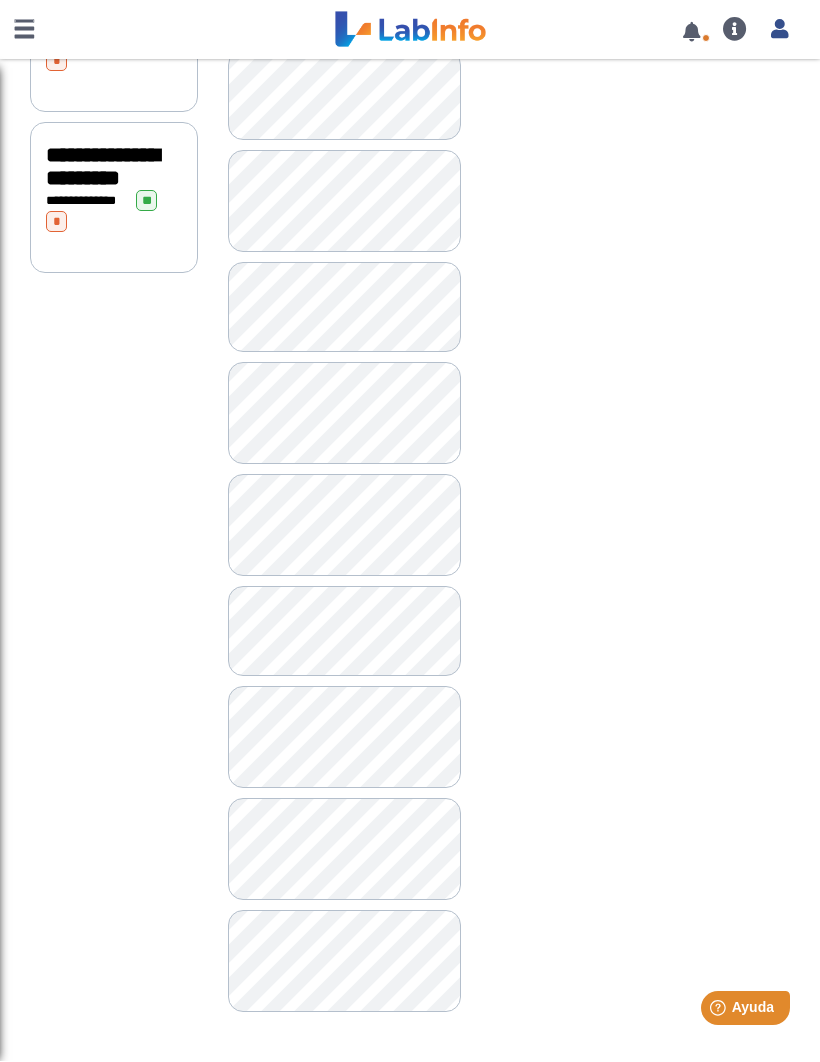 scroll, scrollTop: 1332, scrollLeft: 0, axis: vertical 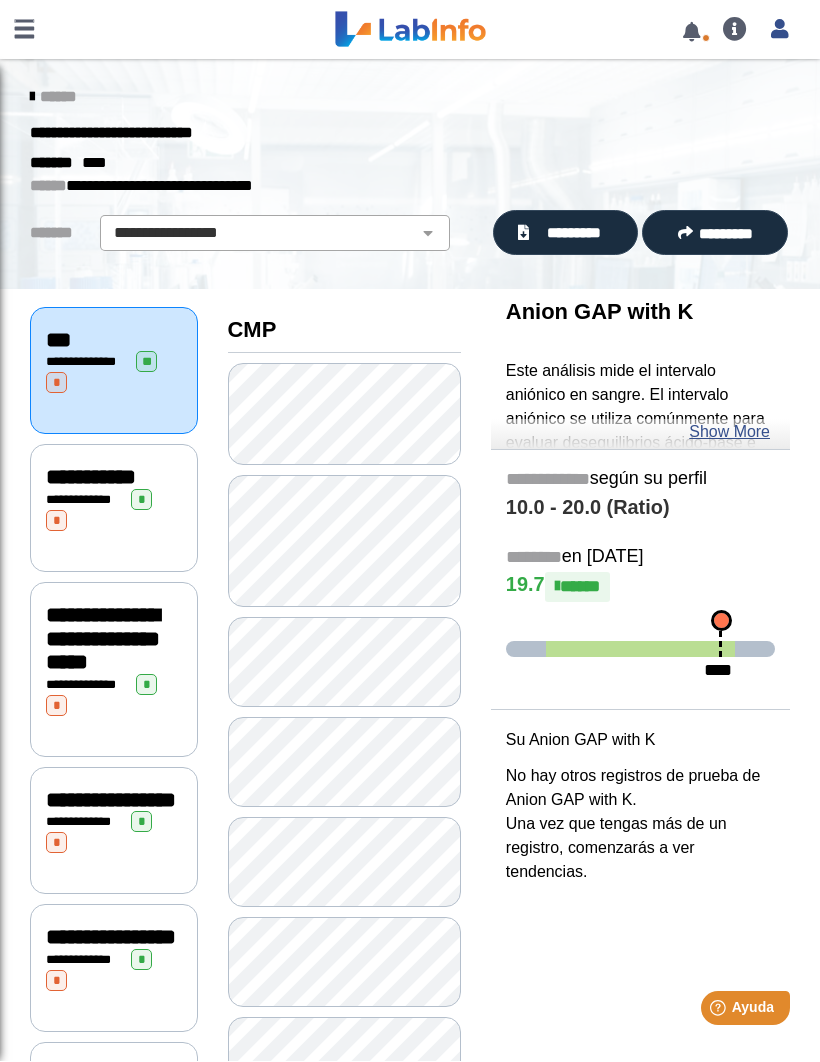 click on "Show More" 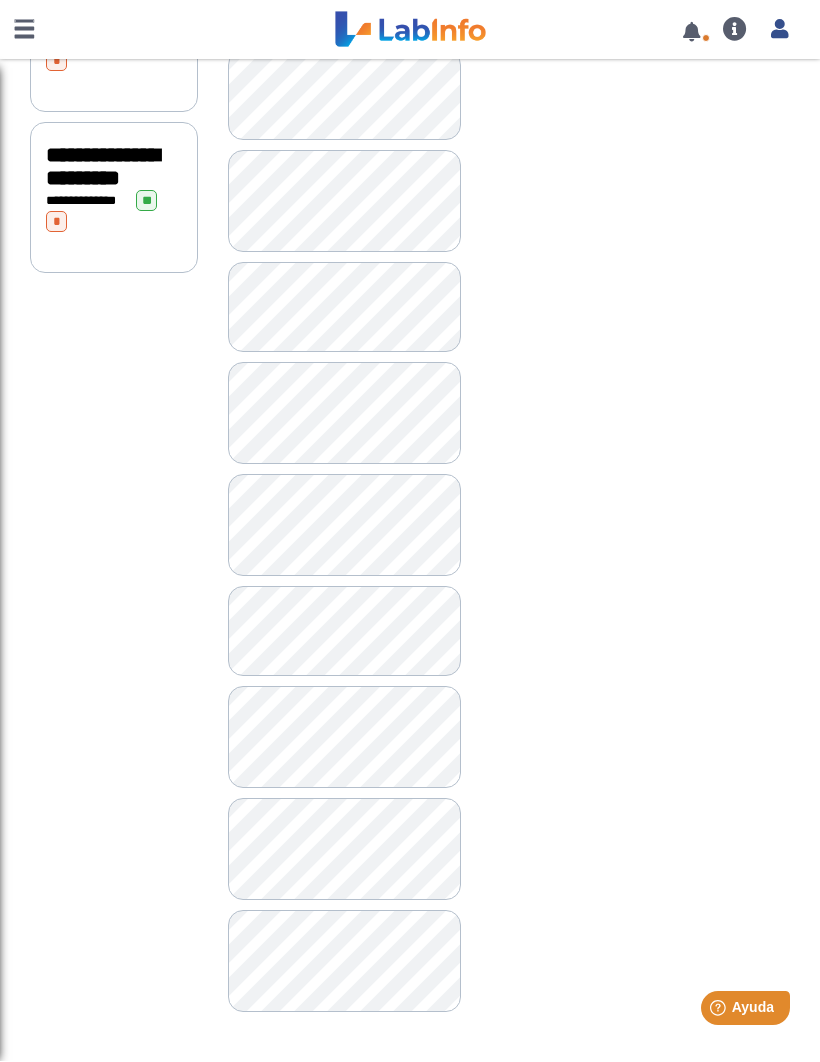 scroll, scrollTop: 1332, scrollLeft: 0, axis: vertical 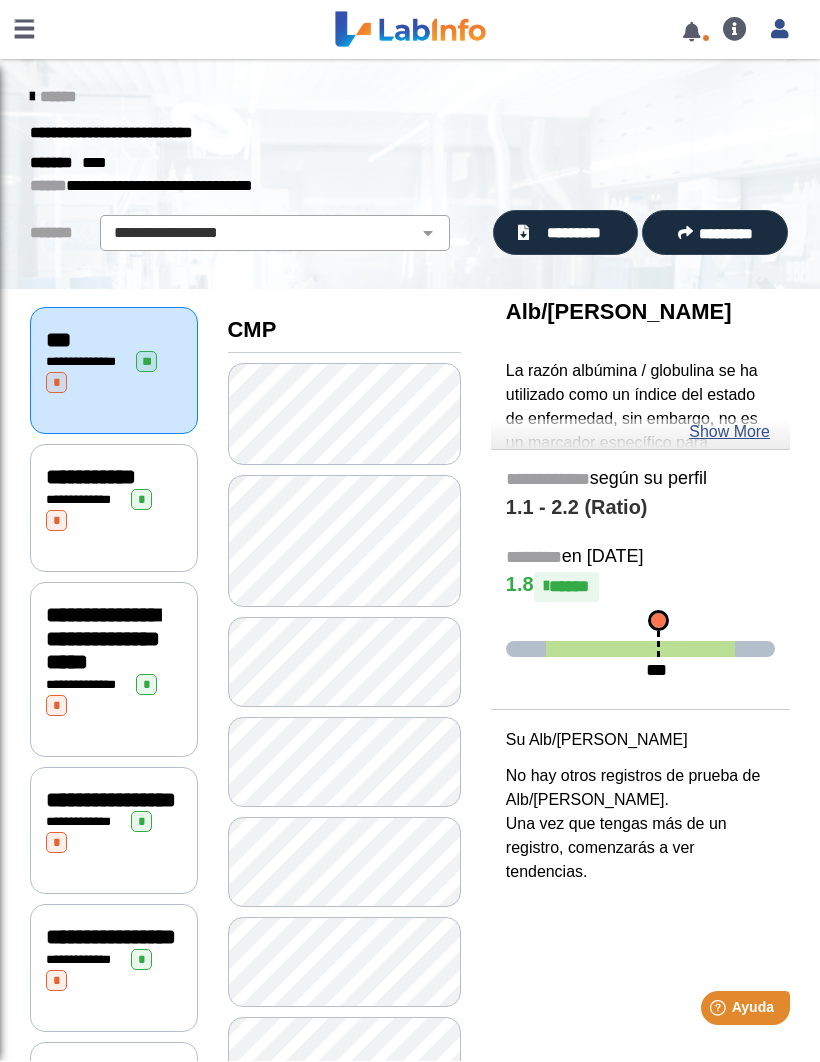click on "Show More" 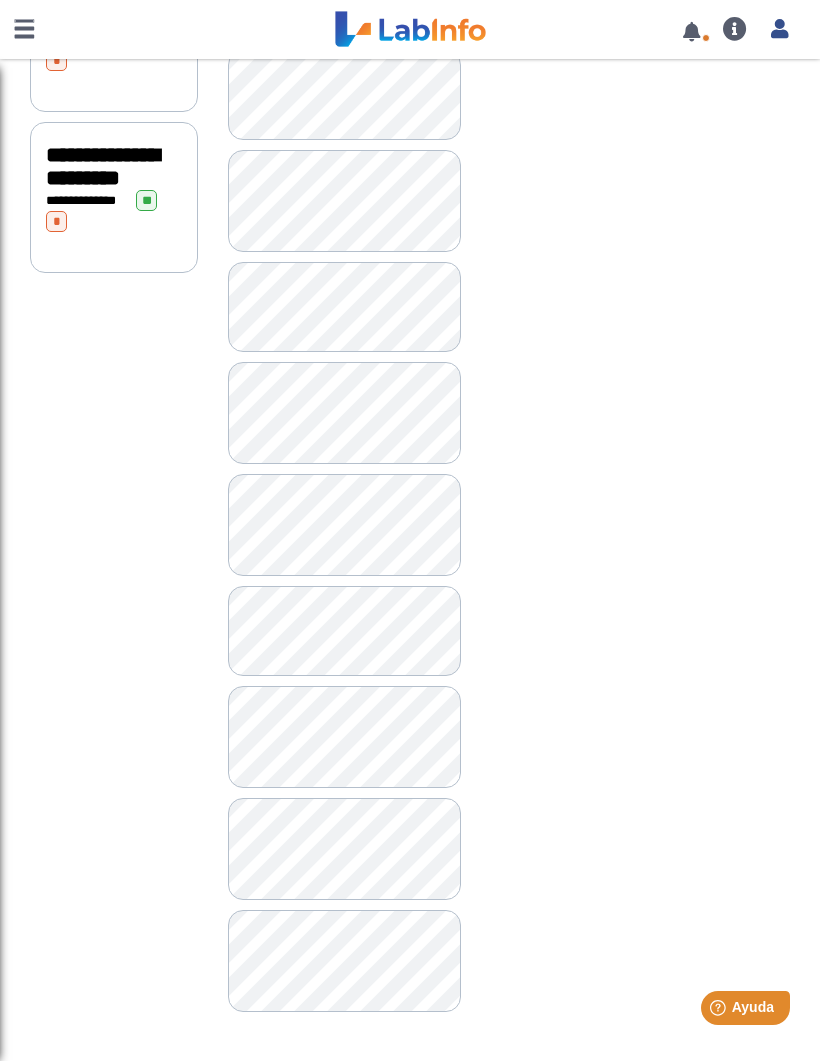 scroll, scrollTop: 1332, scrollLeft: 0, axis: vertical 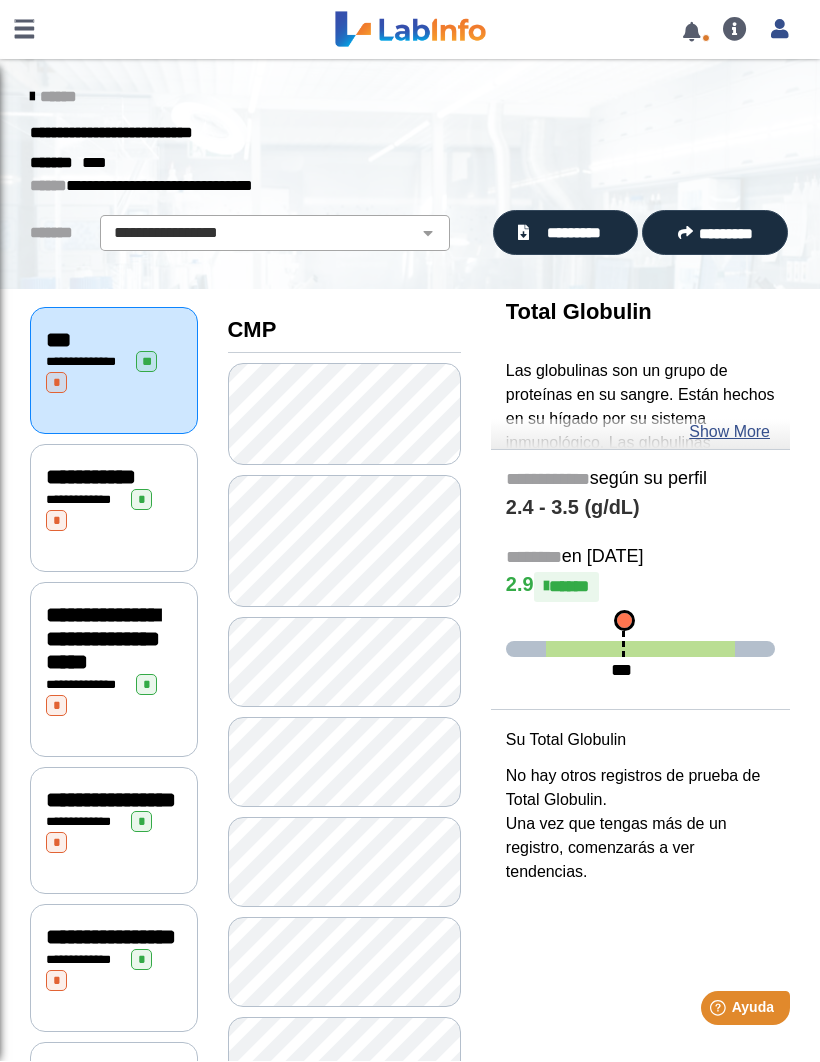 click on "Show More" 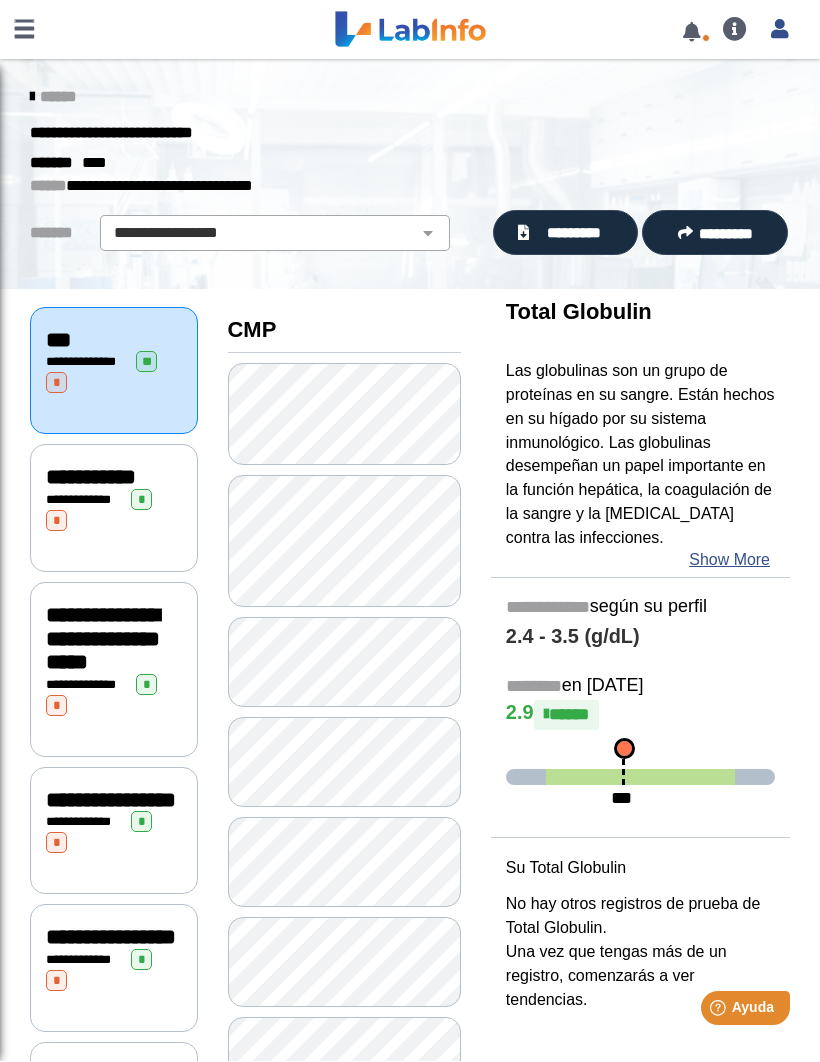 click on "**********" 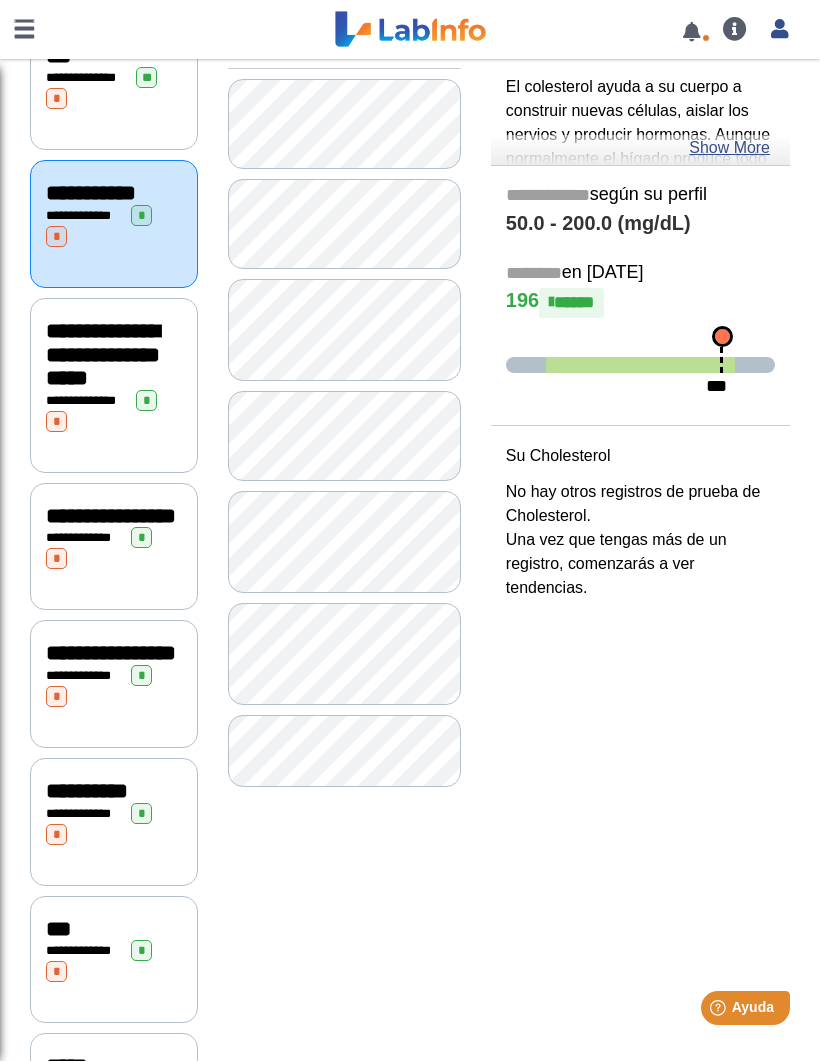 scroll, scrollTop: 291, scrollLeft: 0, axis: vertical 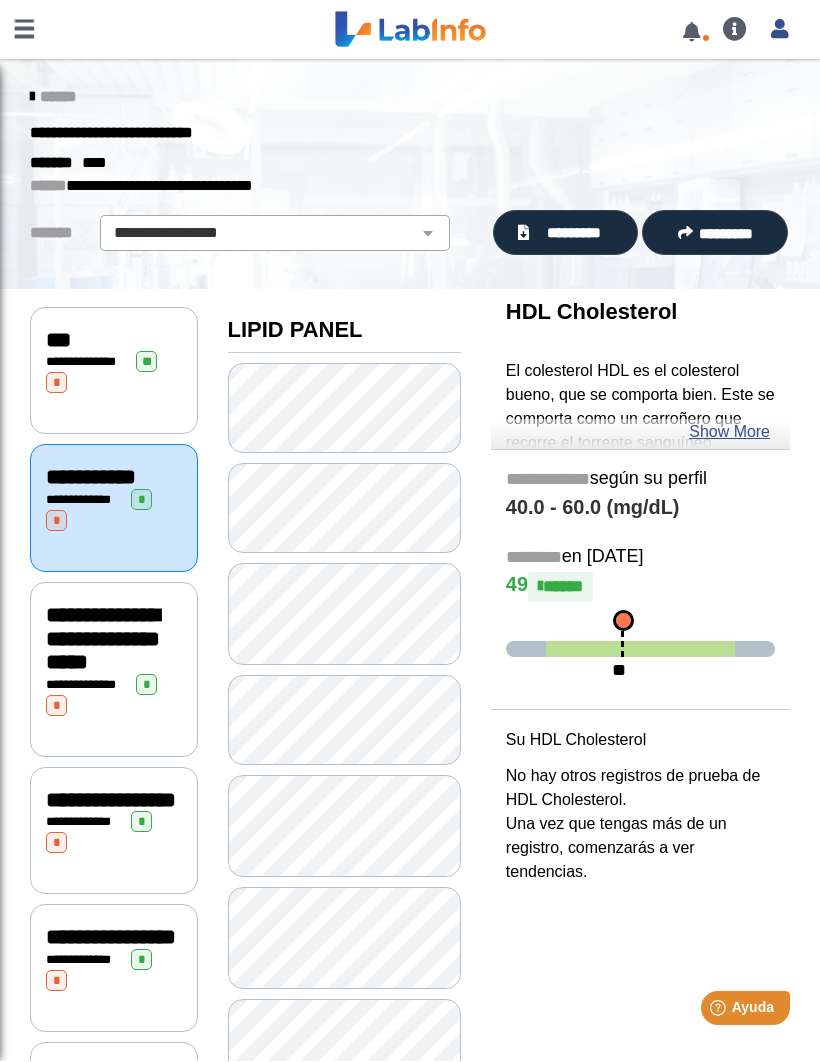 click on "**********" 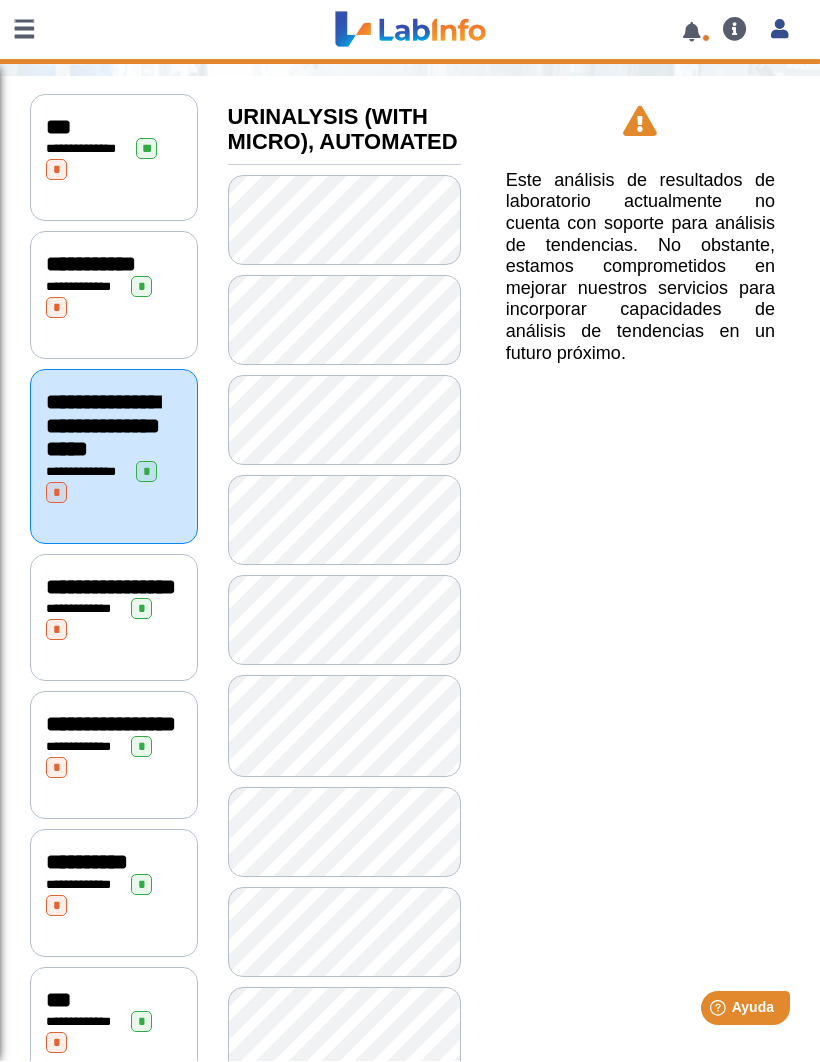 scroll, scrollTop: 217, scrollLeft: 0, axis: vertical 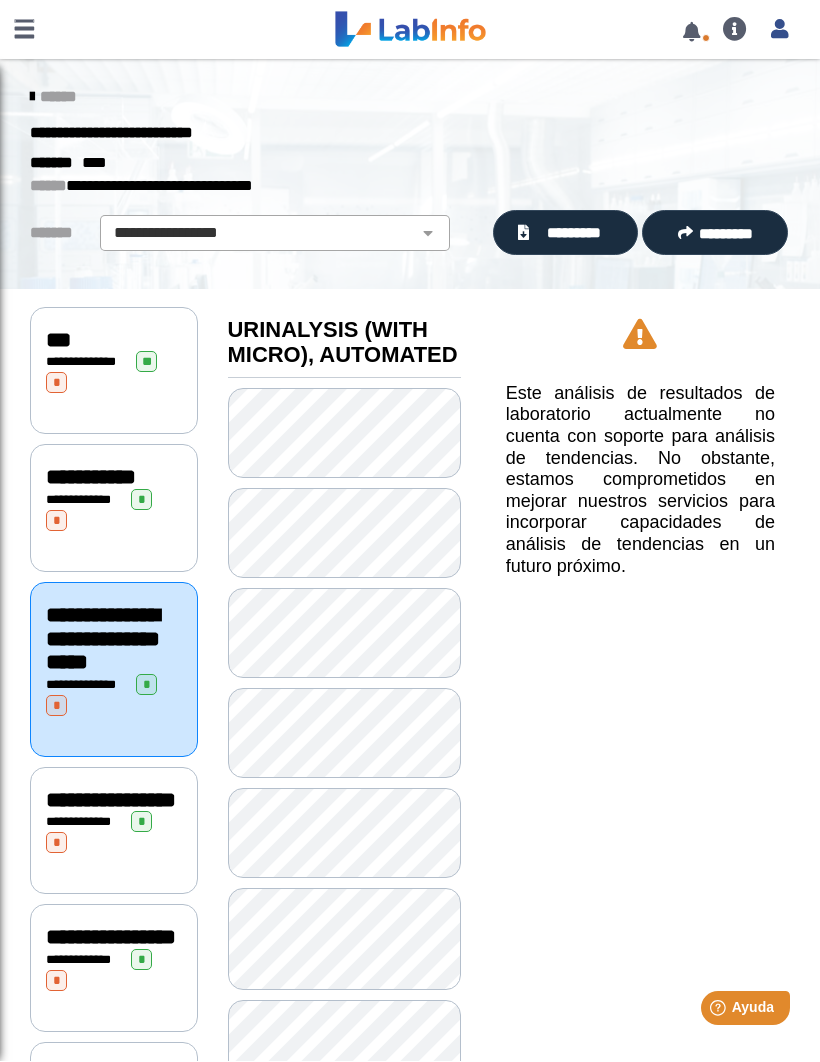 click on "**********" 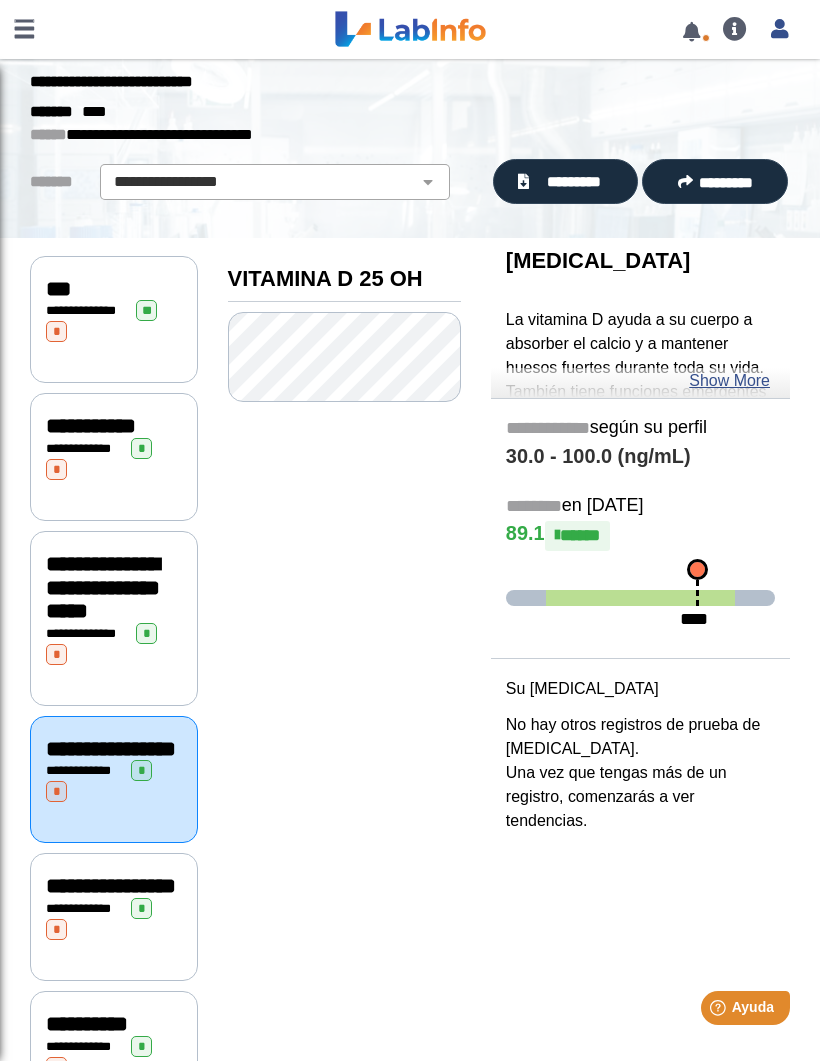 scroll, scrollTop: 50, scrollLeft: 0, axis: vertical 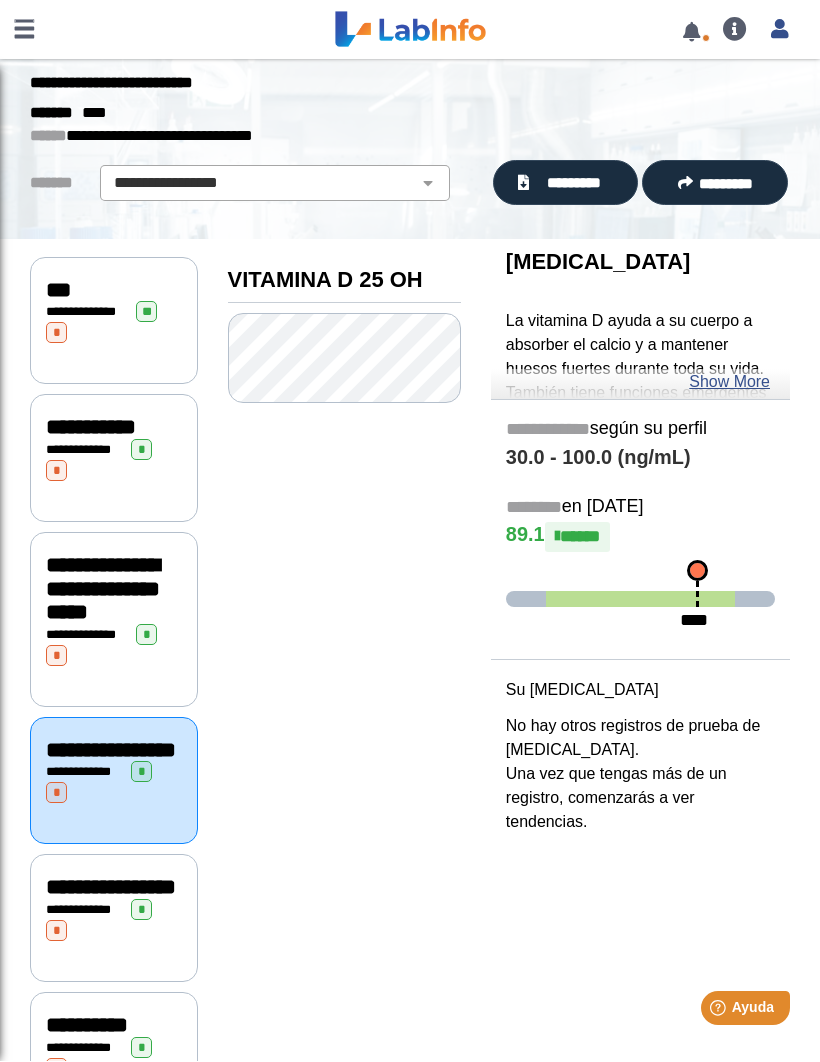 click on "Show More" 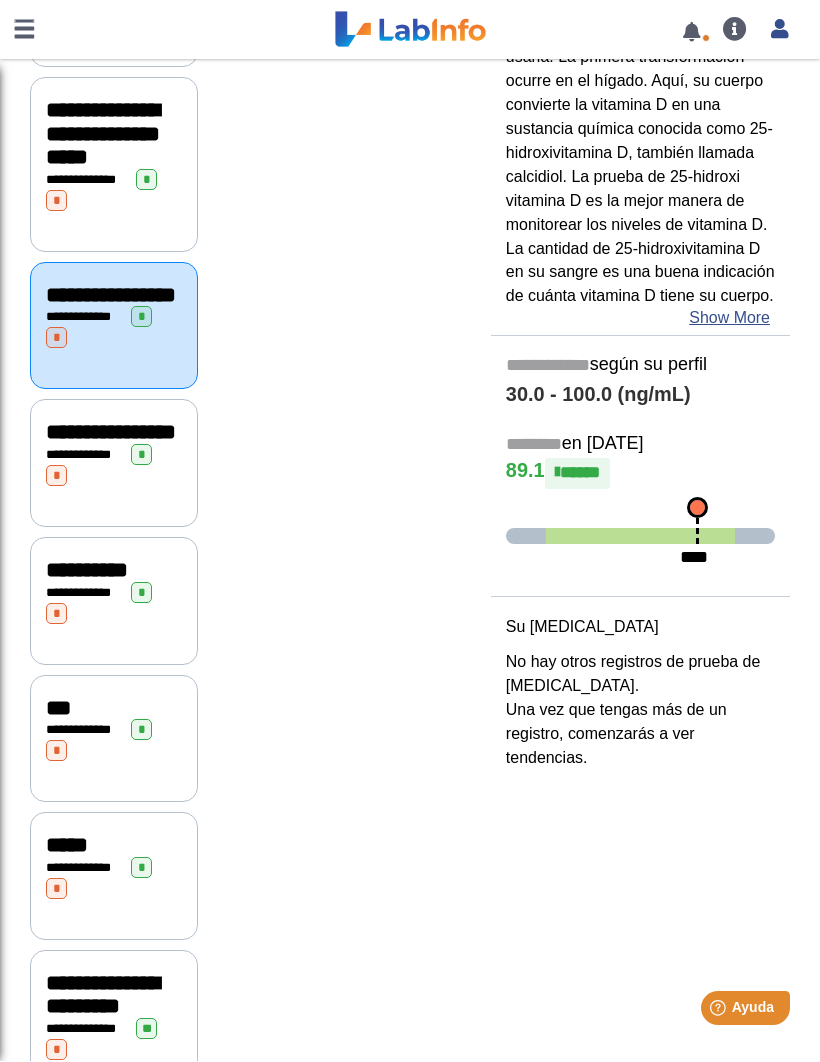 scroll, scrollTop: 518, scrollLeft: 0, axis: vertical 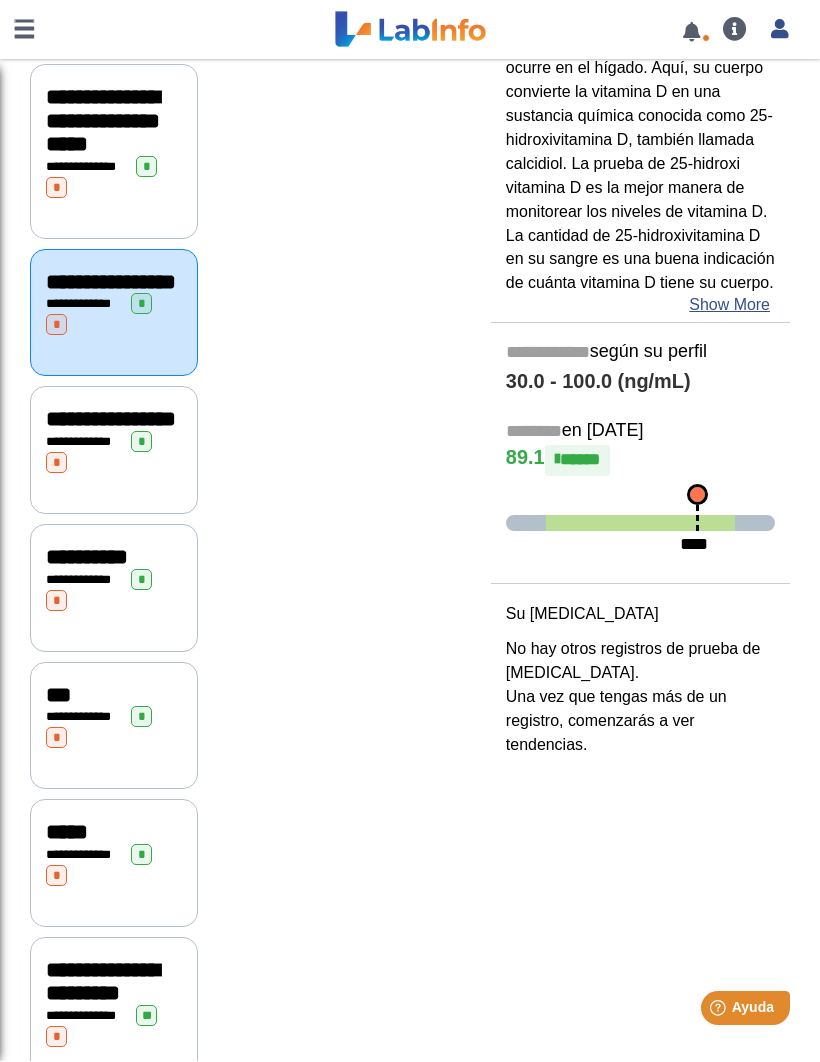 click on "**********" 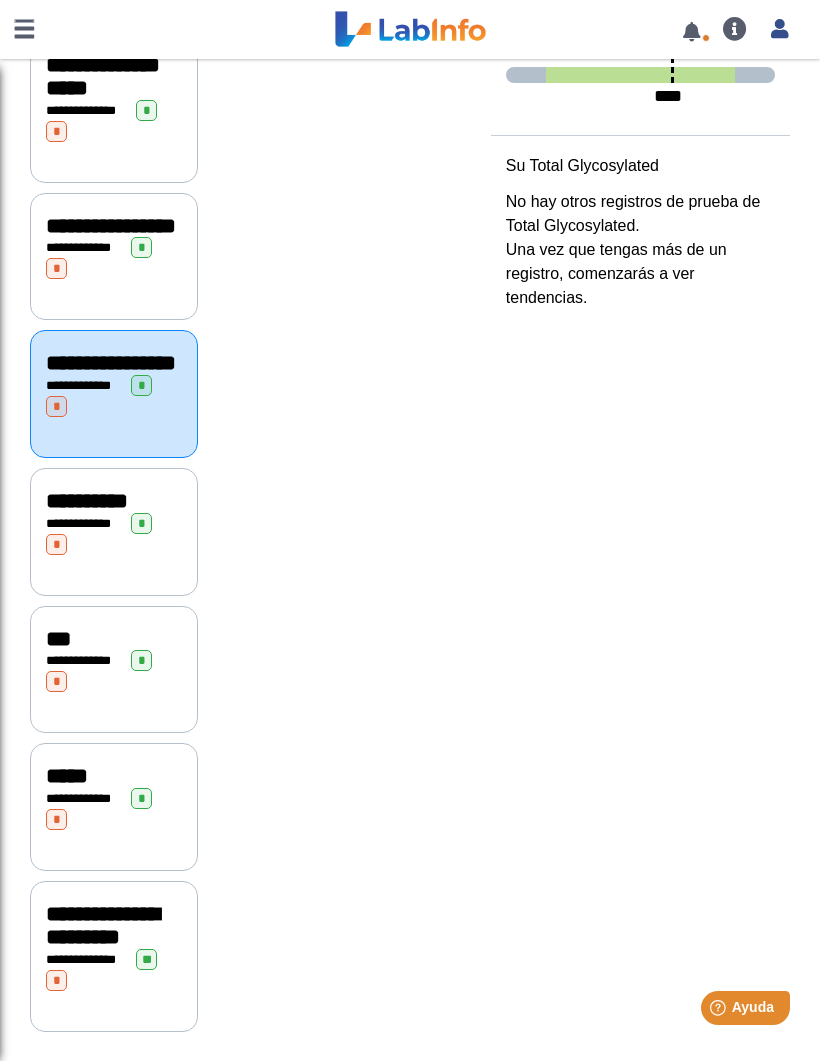 scroll, scrollTop: 586, scrollLeft: 0, axis: vertical 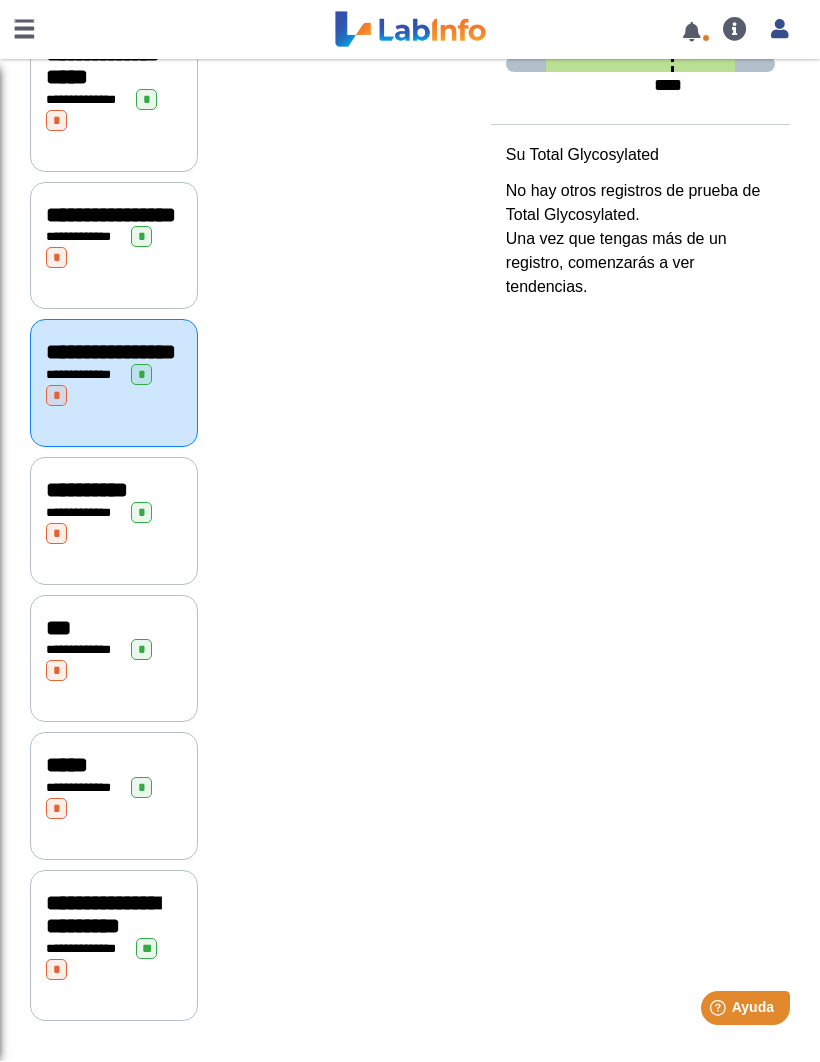 click on "**********" 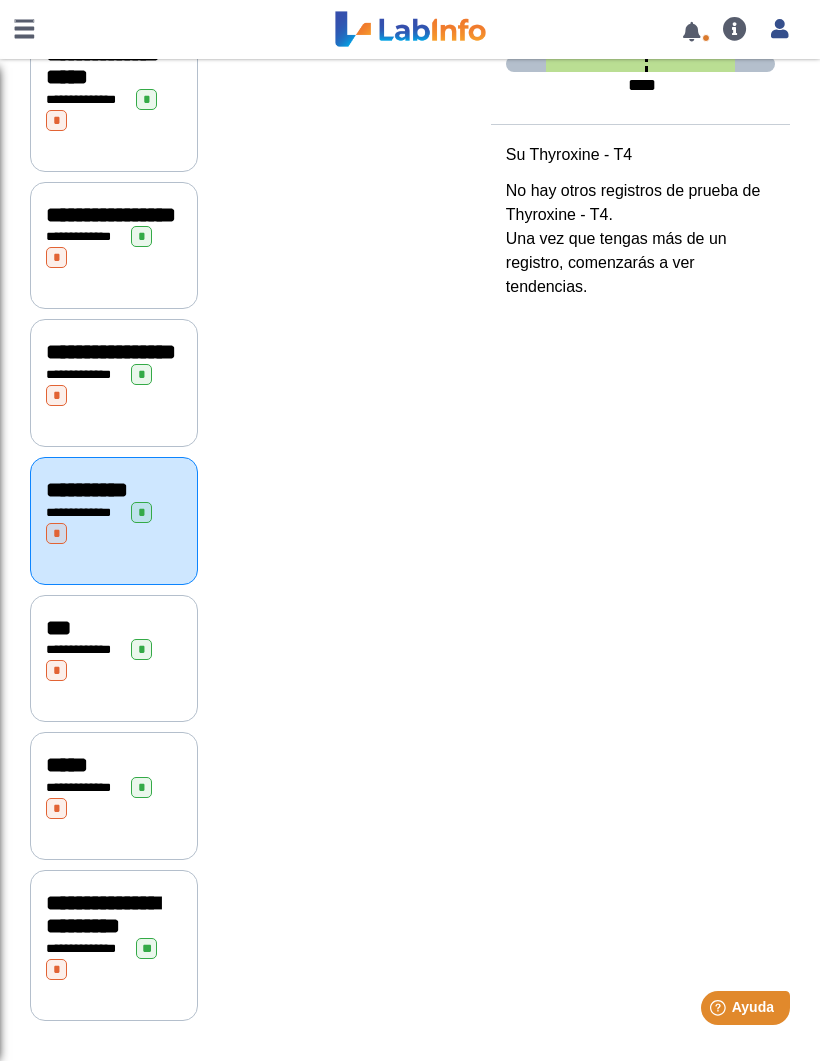 scroll, scrollTop: 618, scrollLeft: 0, axis: vertical 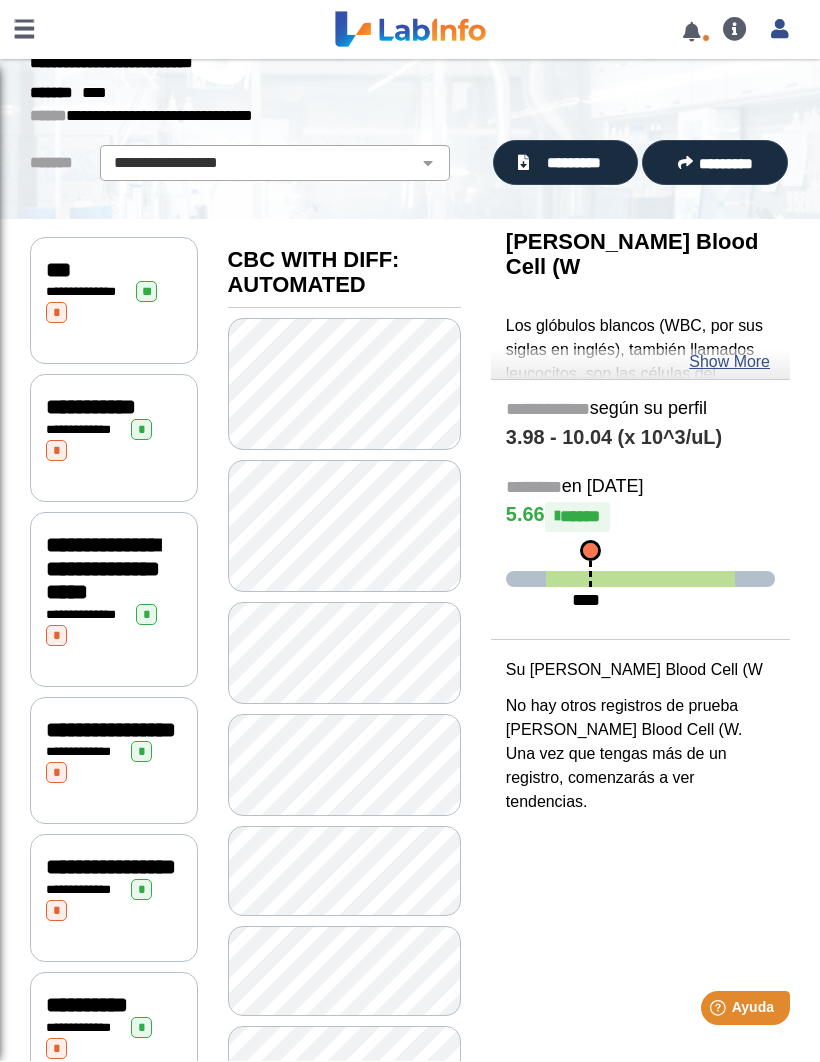 click on "Show More" 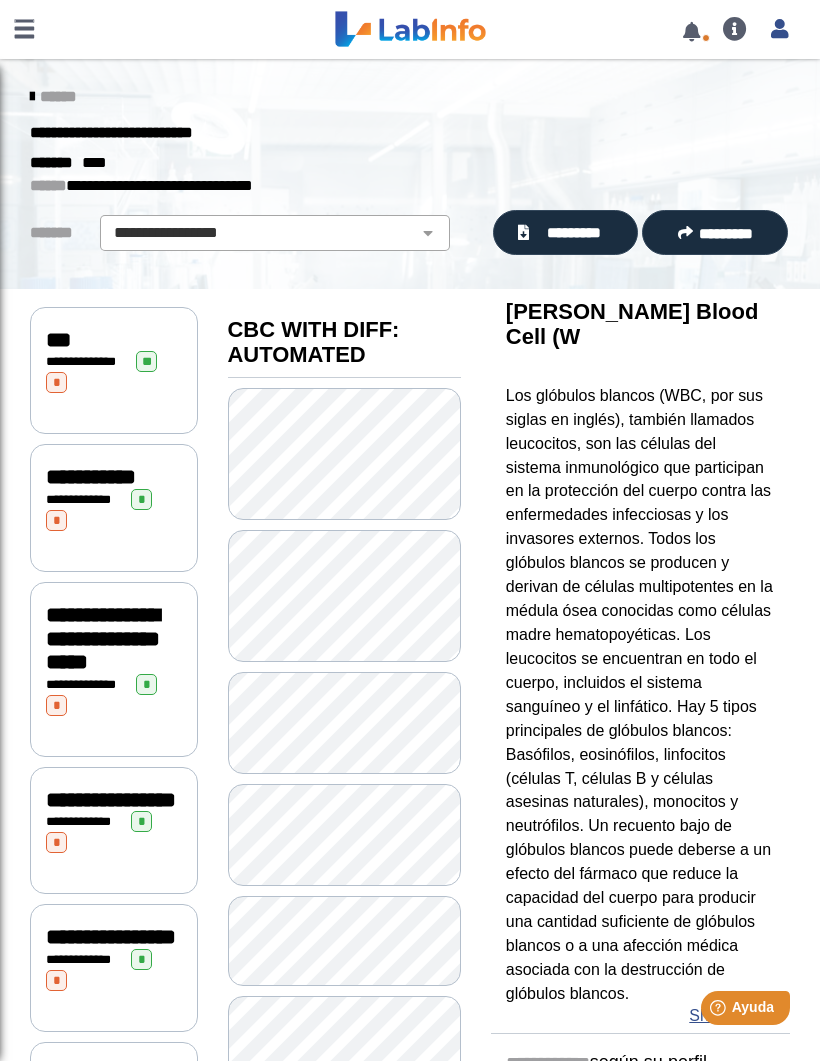 scroll, scrollTop: 0, scrollLeft: 0, axis: both 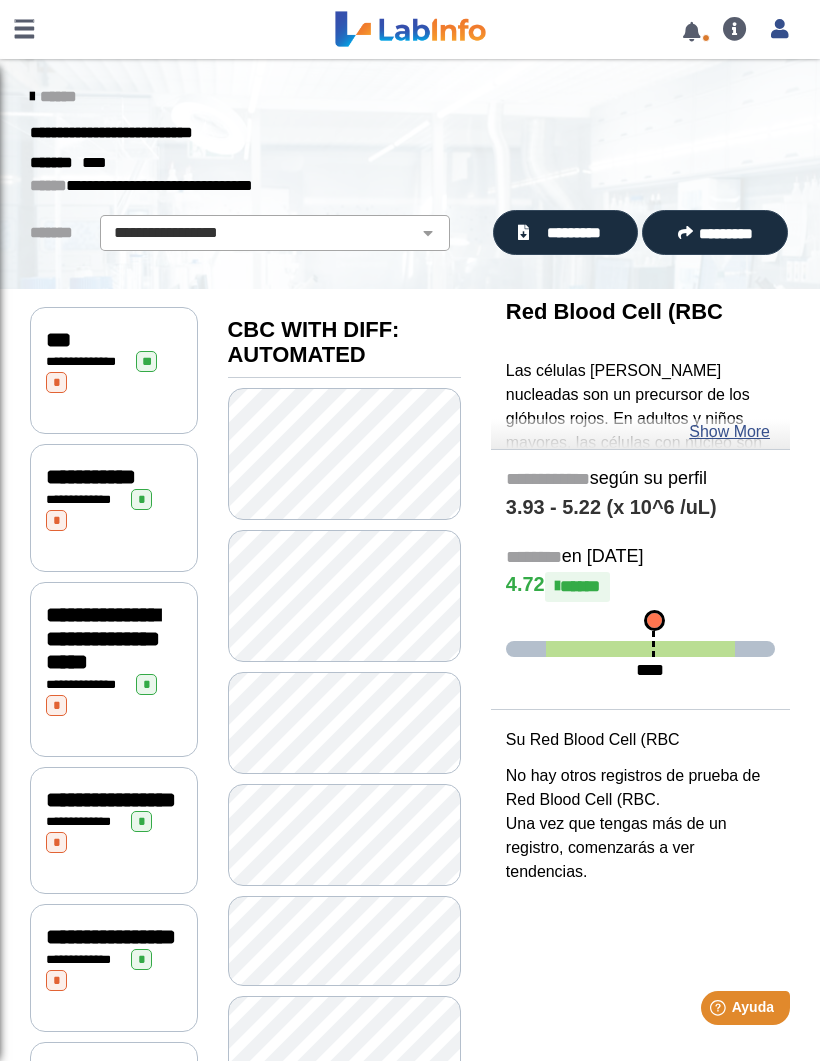 click on "Show More" 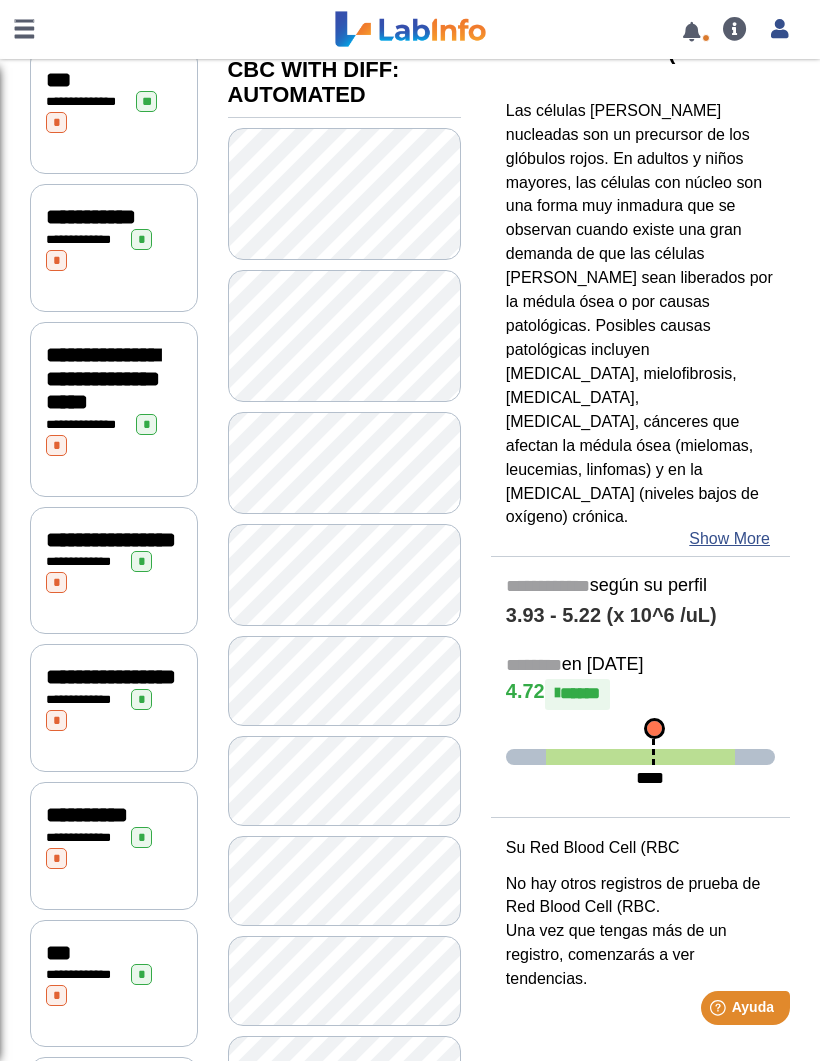 scroll, scrollTop: 258, scrollLeft: 0, axis: vertical 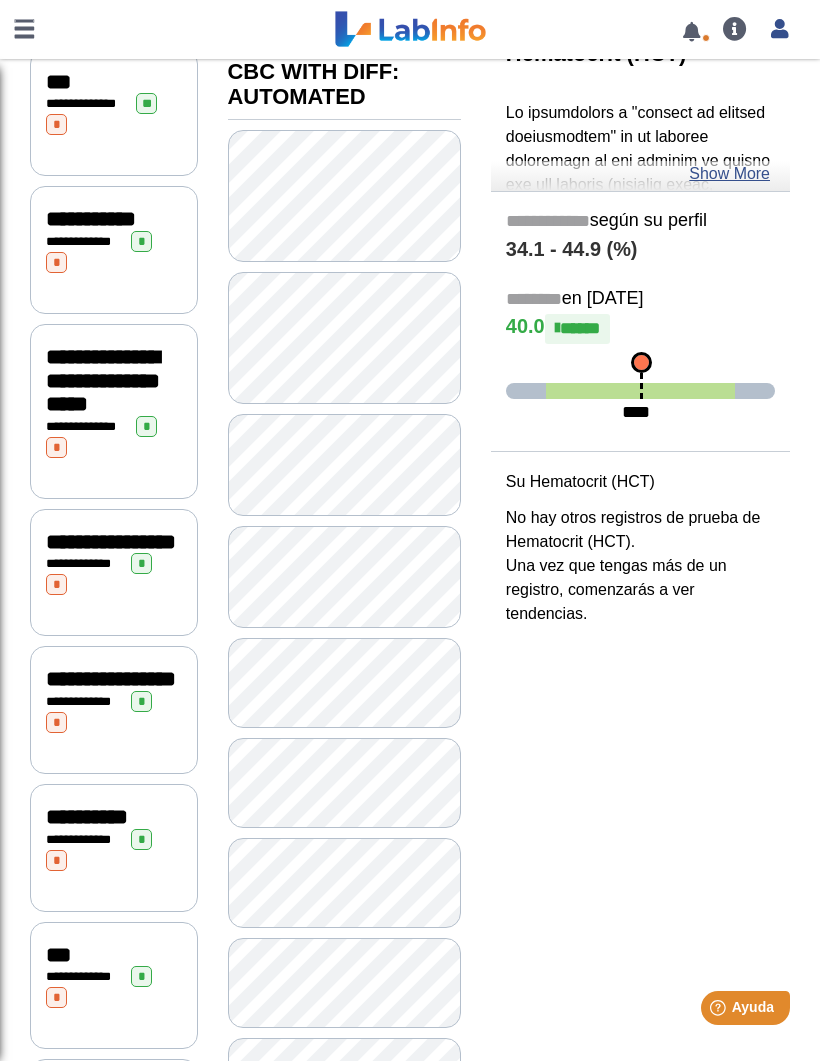 click on "Show More" 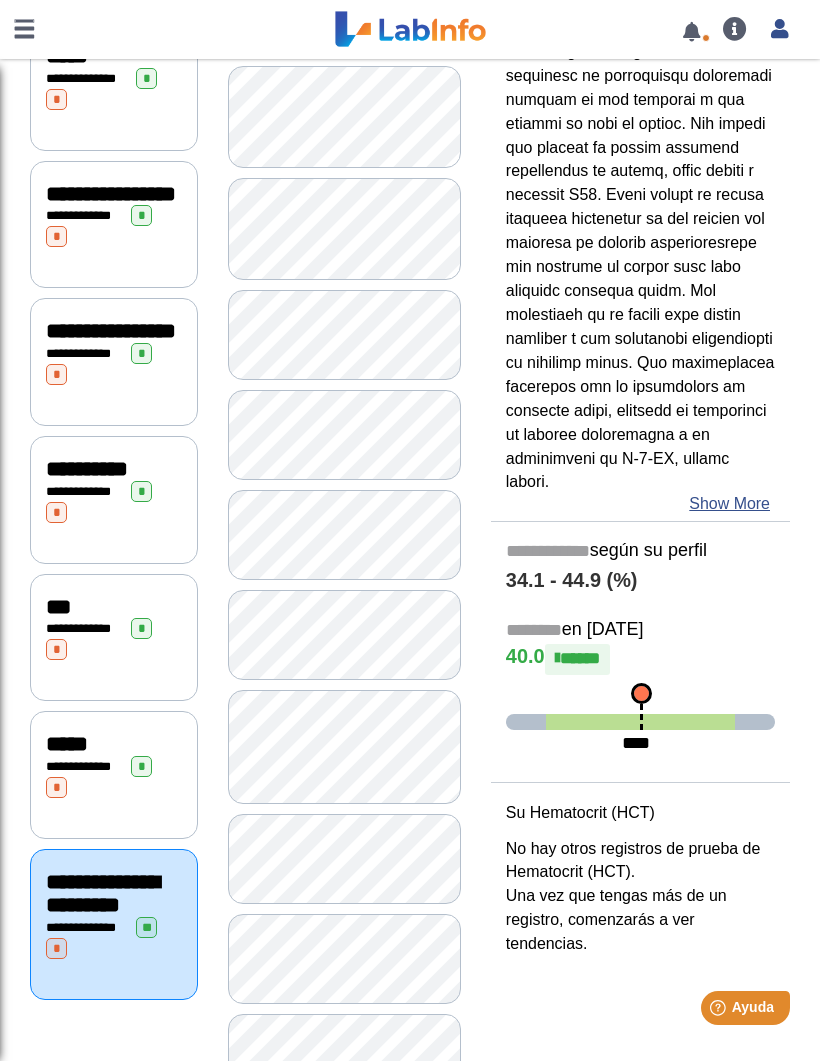 scroll, scrollTop: 608, scrollLeft: 0, axis: vertical 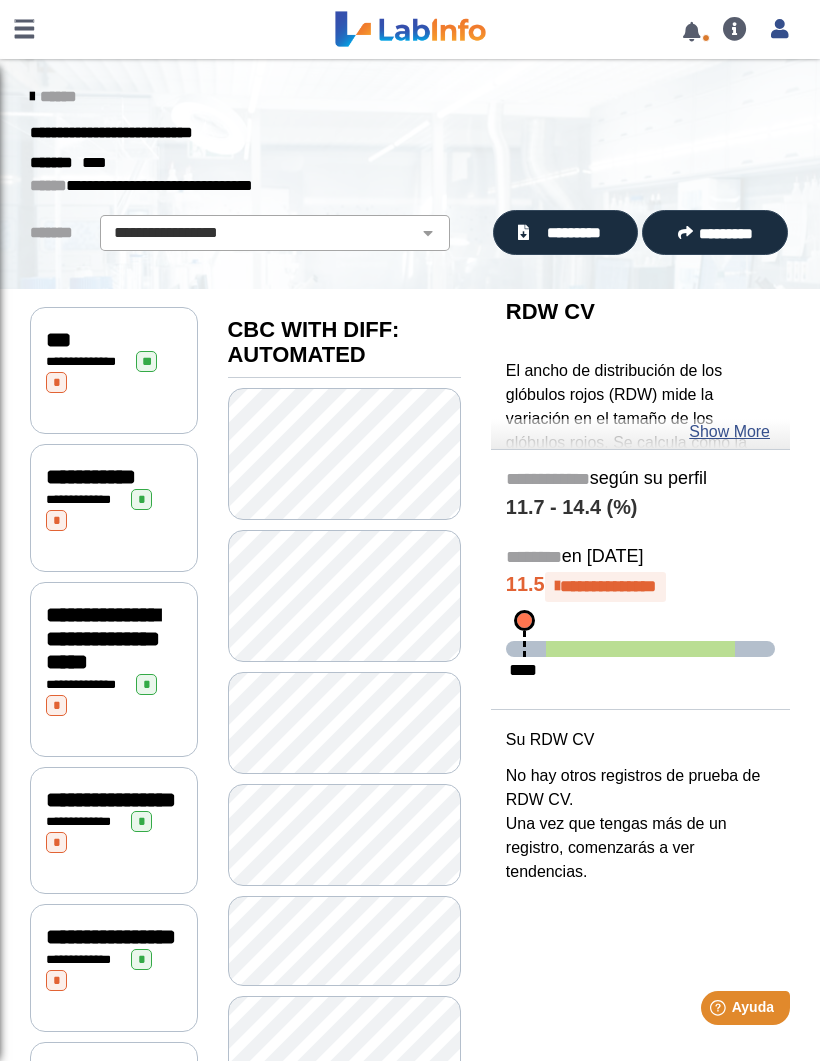 click on "Show More" 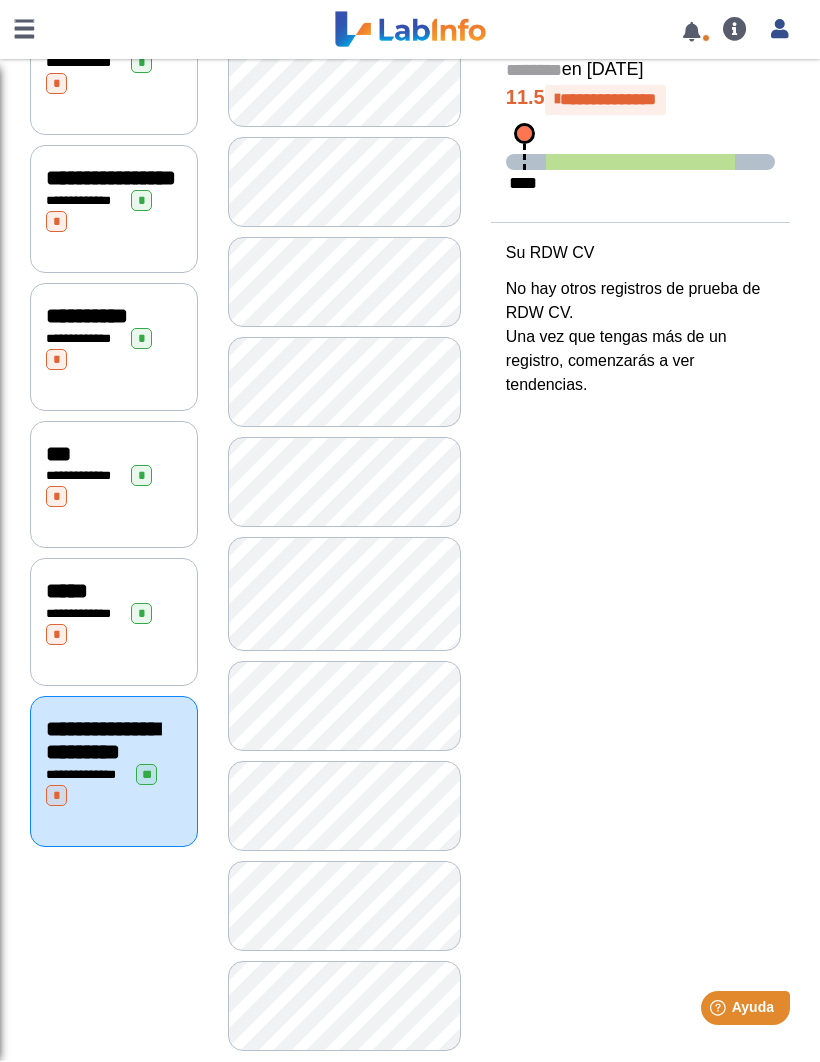 scroll, scrollTop: 760, scrollLeft: 0, axis: vertical 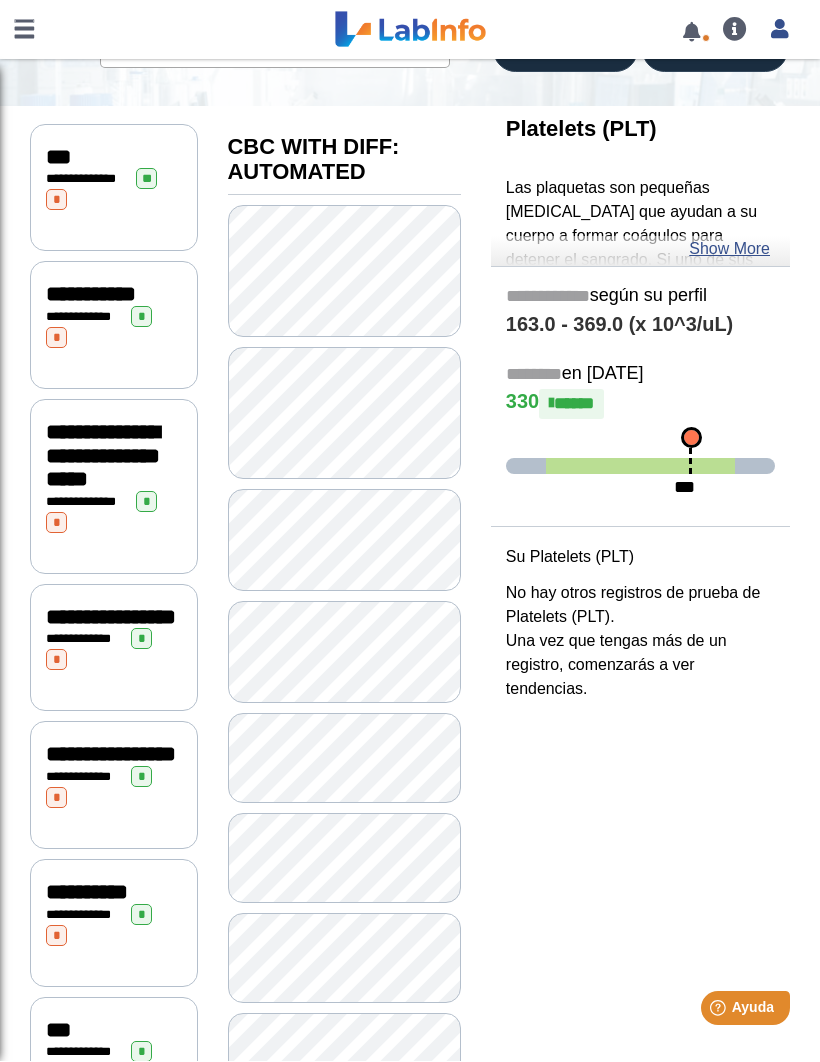 click on "**********" 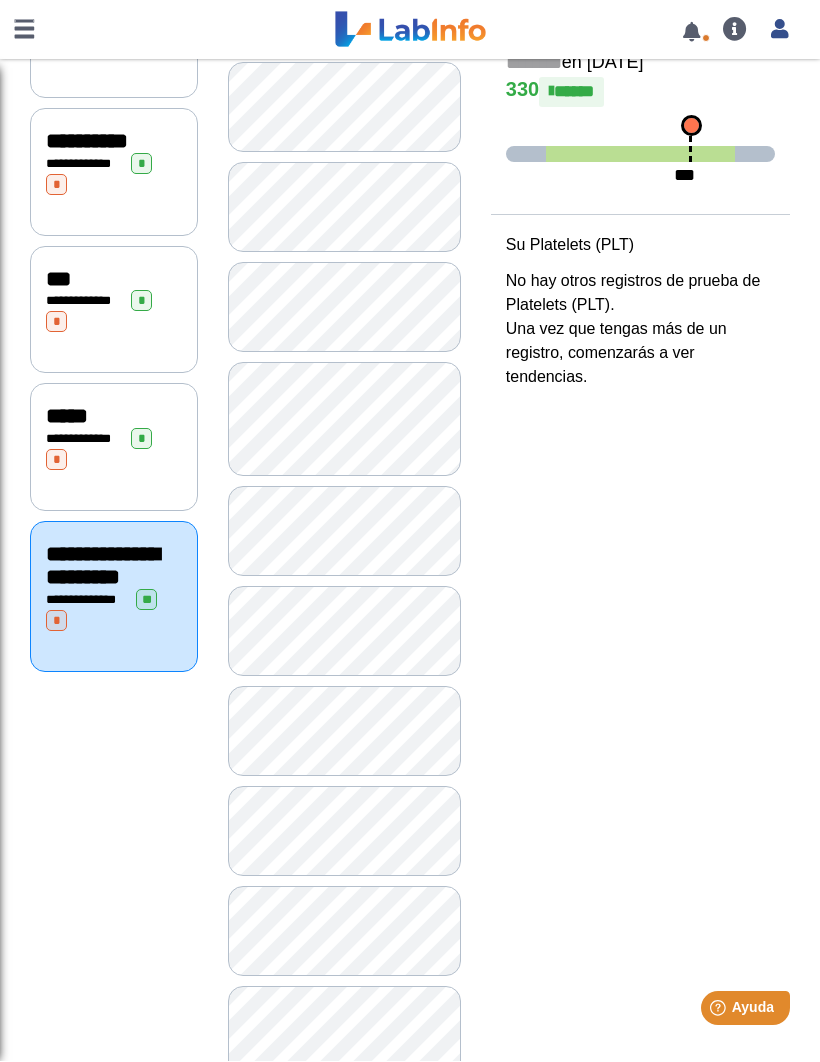 scroll, scrollTop: 945, scrollLeft: 0, axis: vertical 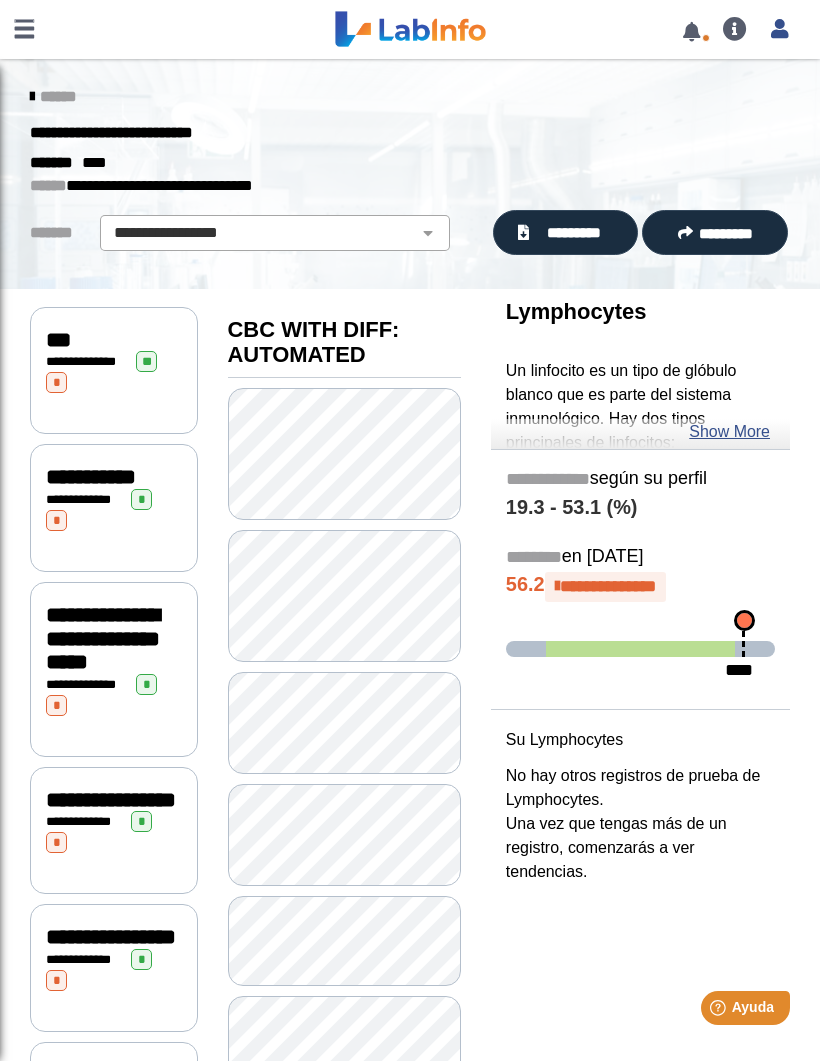 click on "Un linfocito es un tipo de glóbulo blanco que es parte del sistema inmunológico. Hay dos tipos principales de linfocitos: [MEDICAL_DATA] y células T. Las [MEDICAL_DATA] producen anticuerpos que se usan para atacar bacterias invasoras, virus y toxinas. Las células T destruyen las propias células del cuerpo que han sido invadidas por los virus o se vuelven cancerosas." 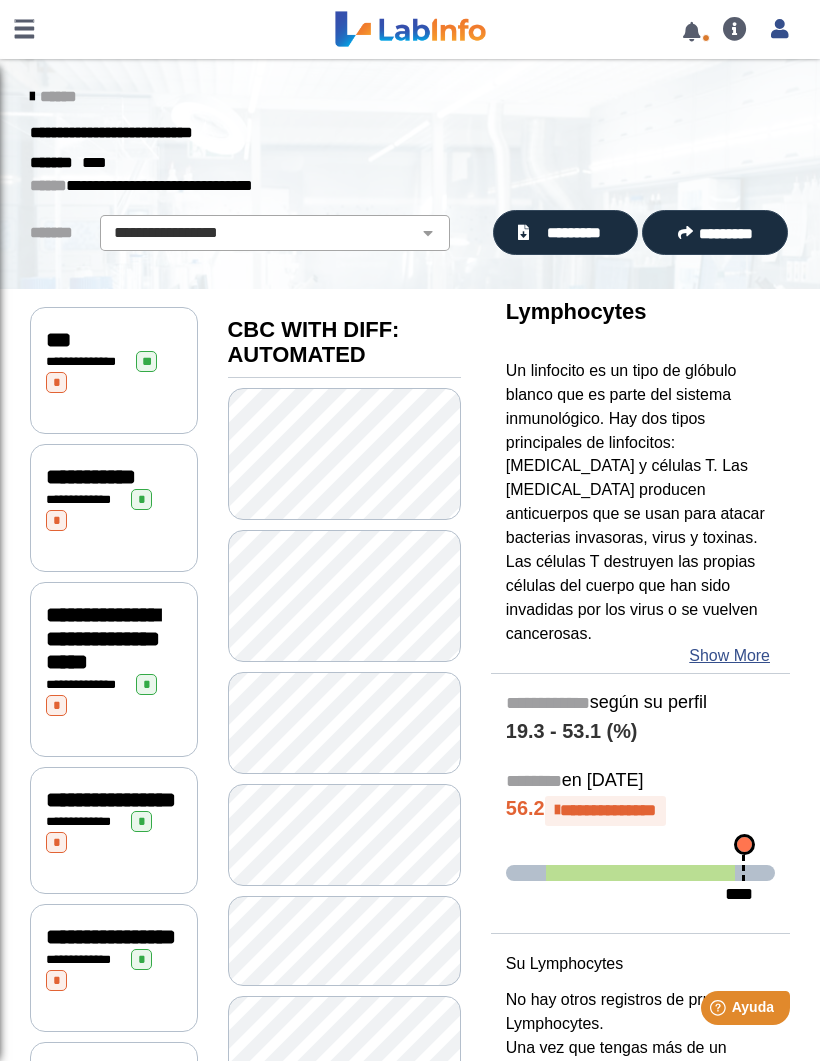 click on "**********" 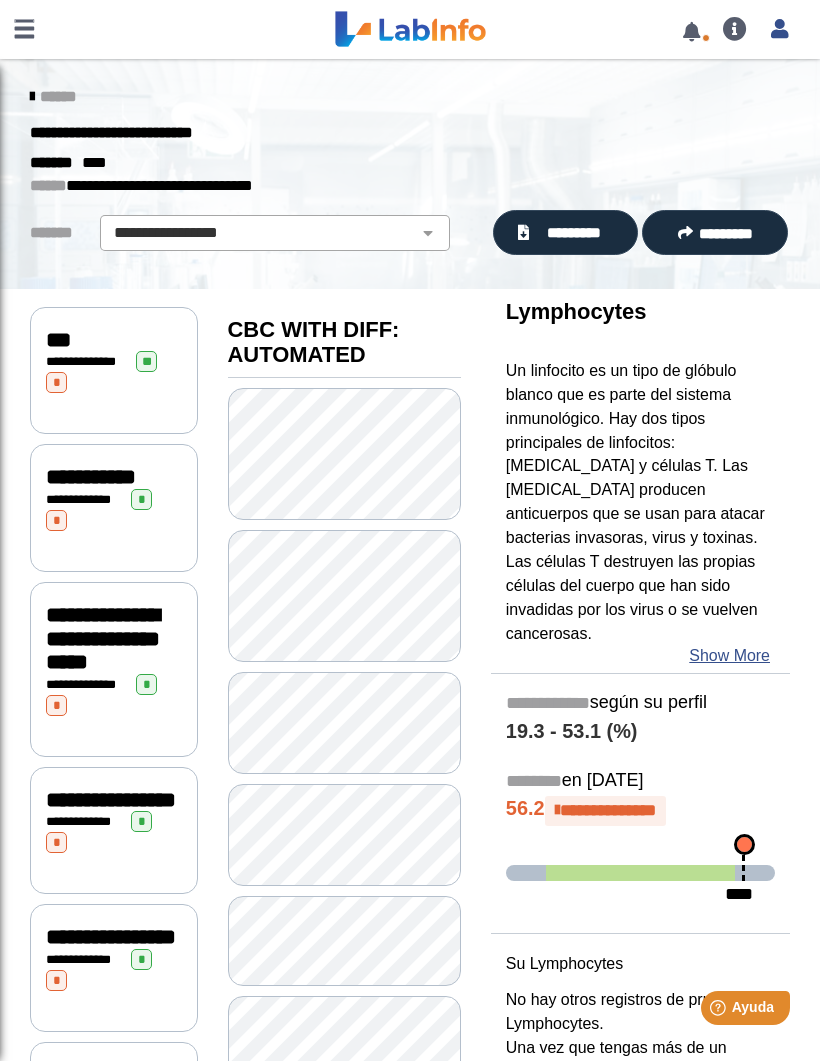 click on "**********" 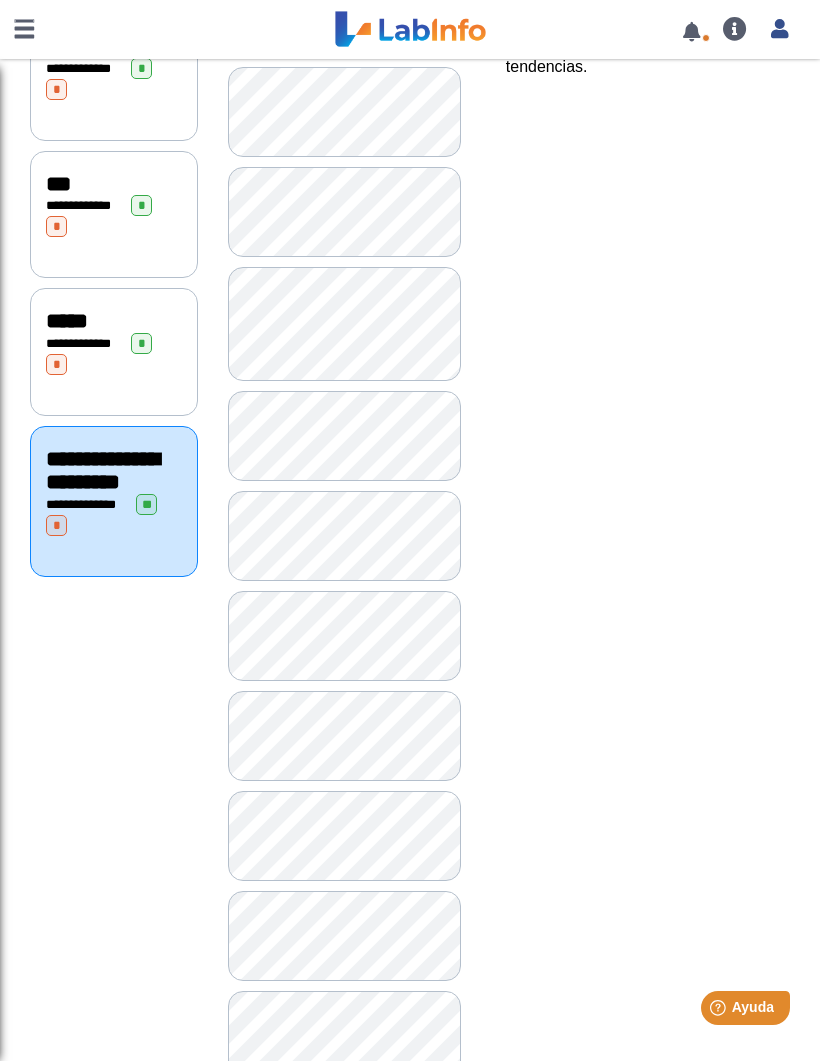 scroll, scrollTop: 1088, scrollLeft: 0, axis: vertical 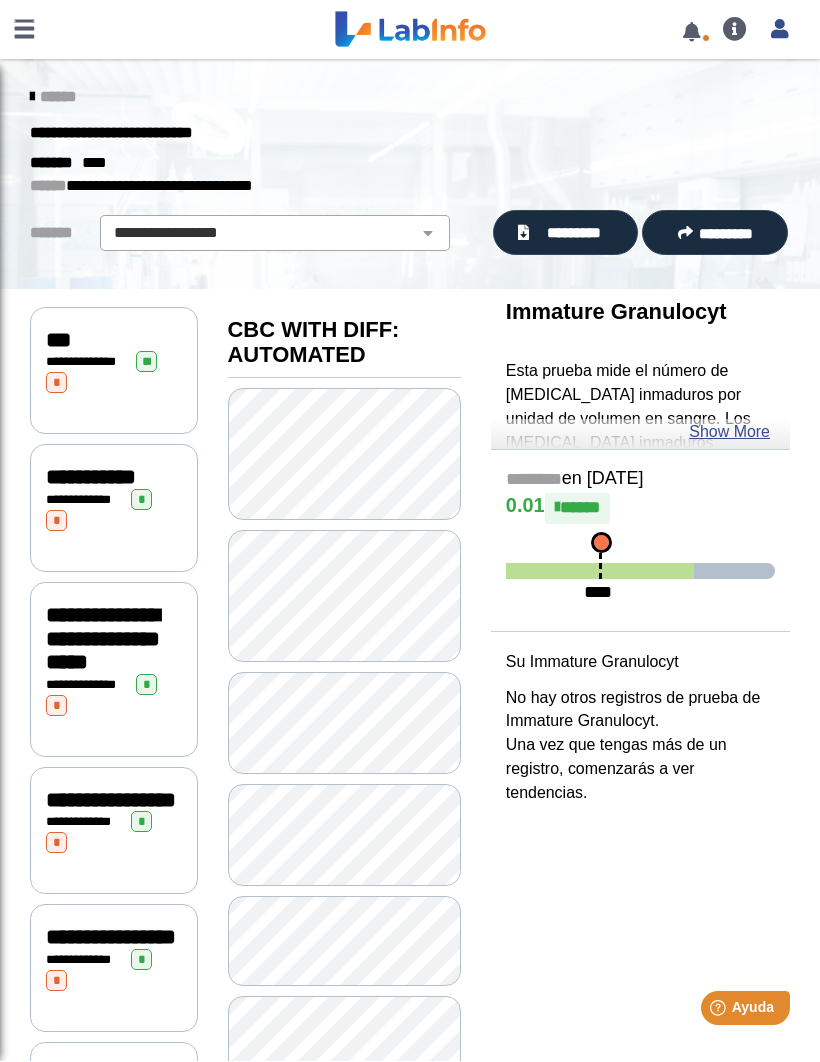 click on "**********" 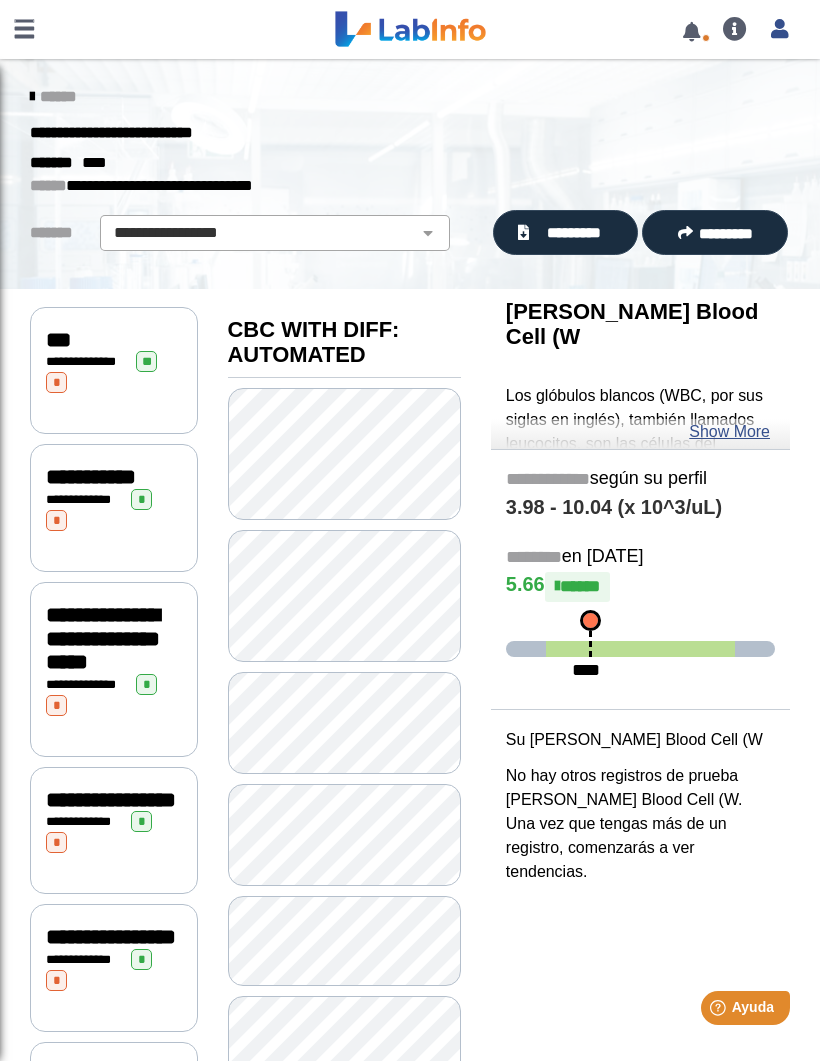 click on "Show More" 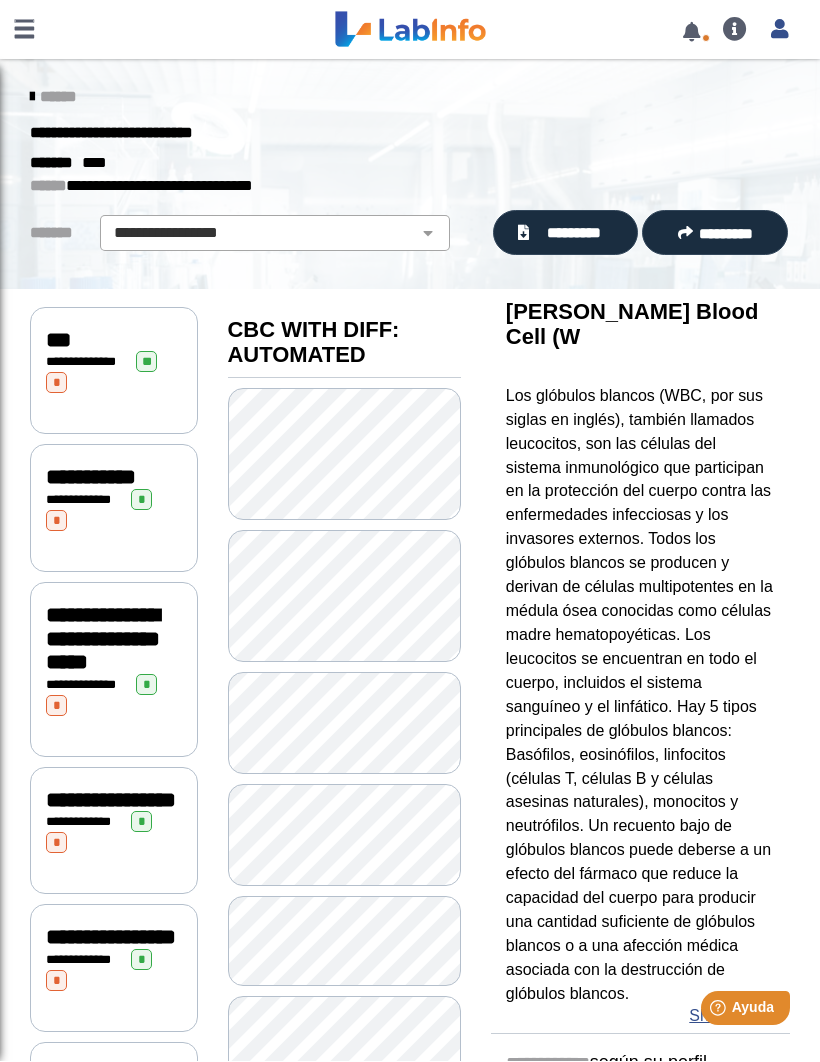 click on "*********" 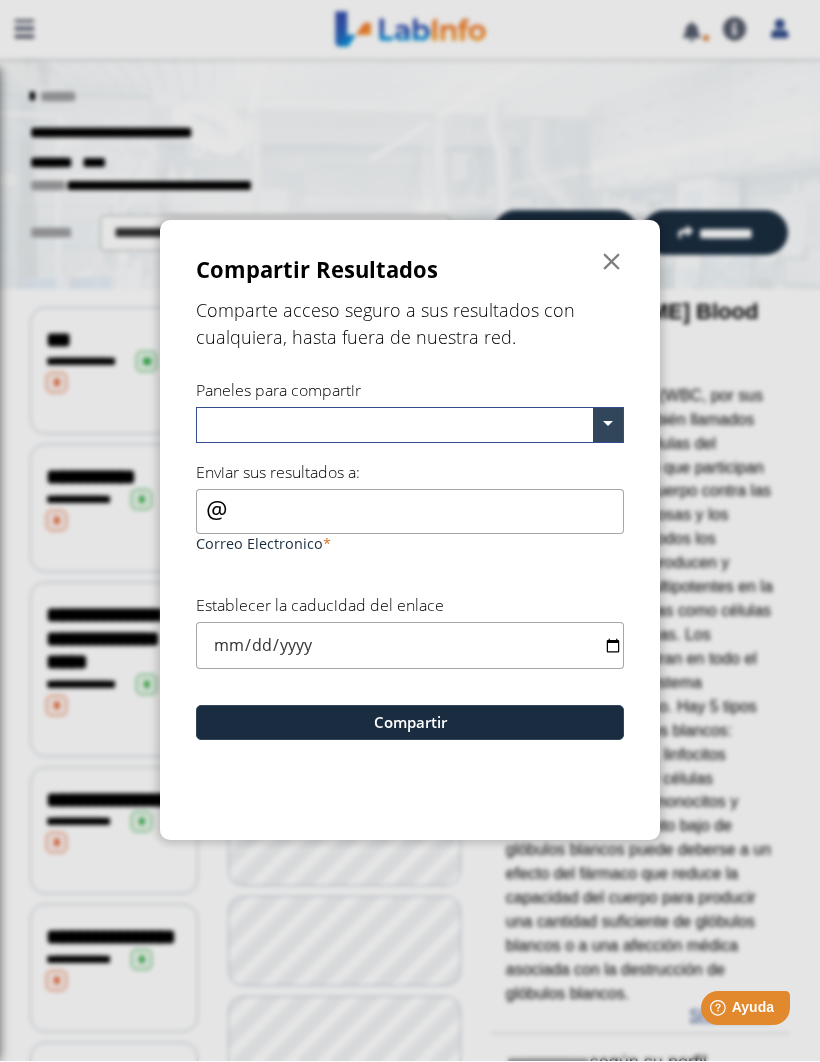 click 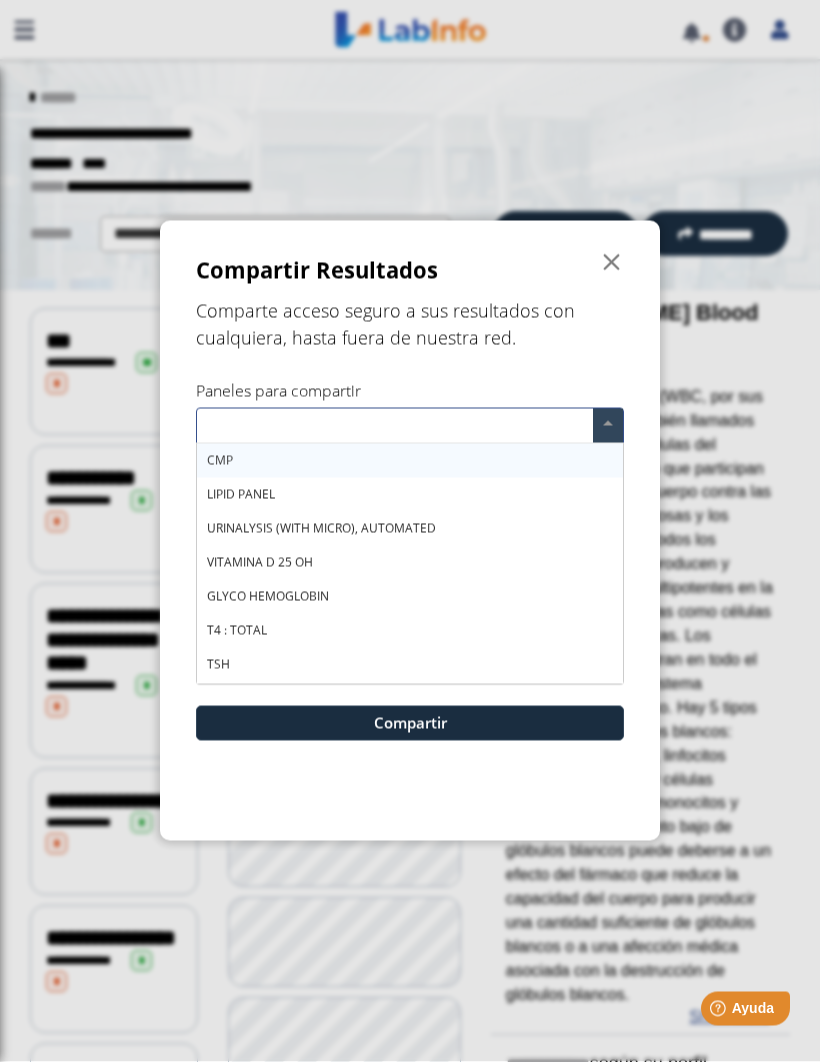 scroll, scrollTop: 0, scrollLeft: 0, axis: both 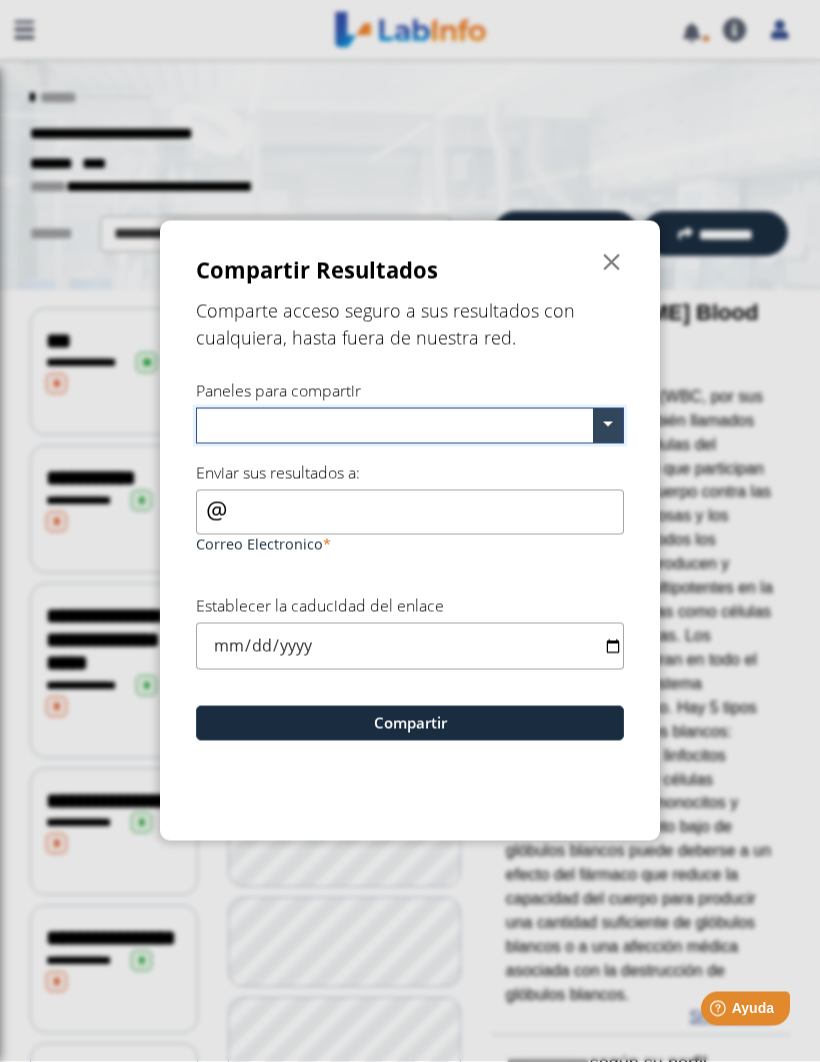 click on "Comparte acceso seguro a sus resultados con cualquiera, hasta fuera de nuestra red." 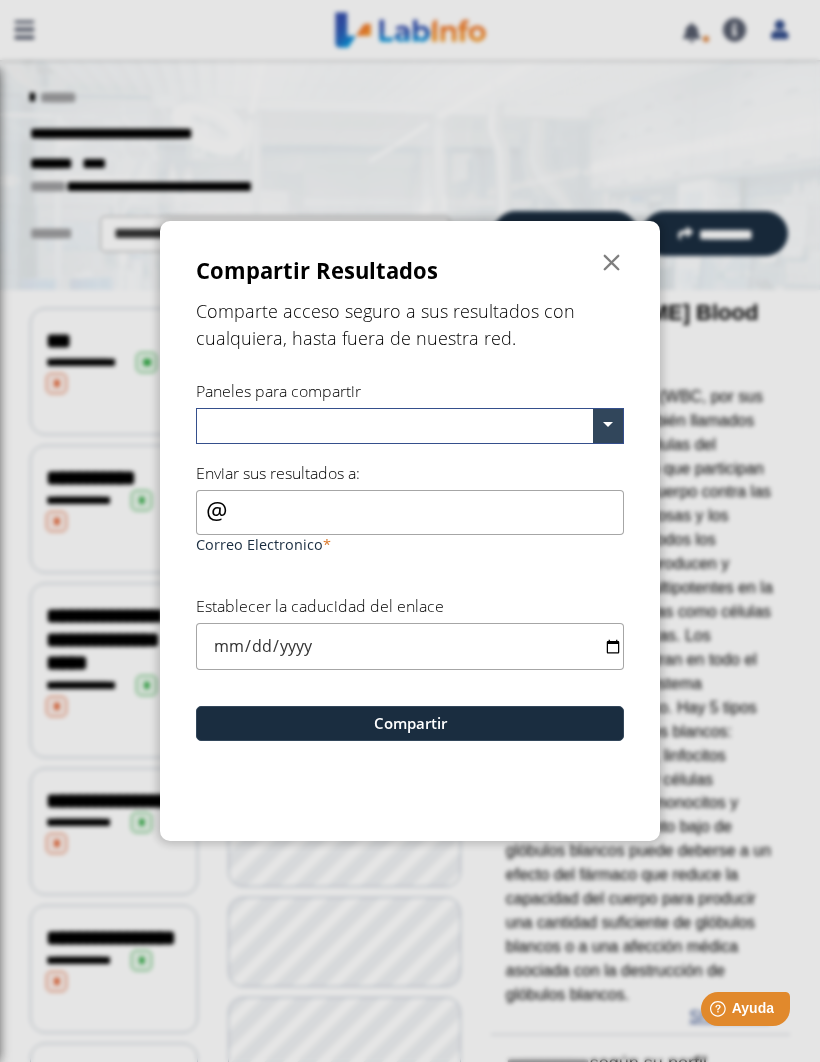 click 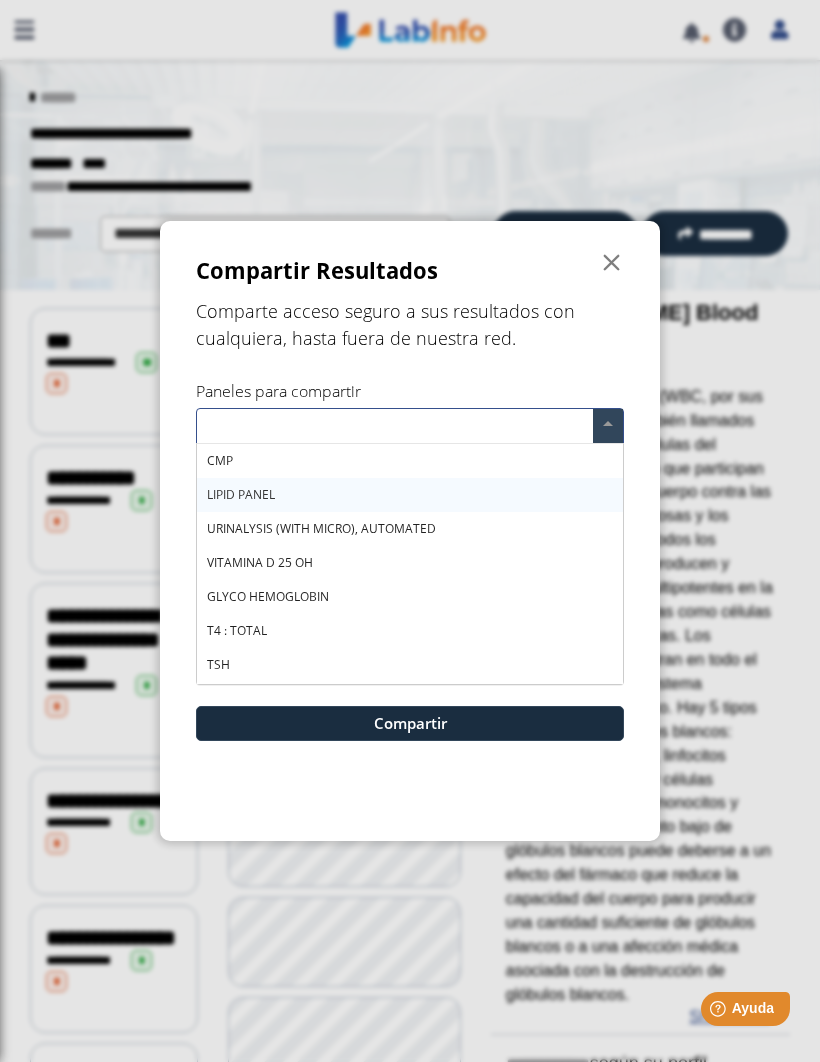 click on "LIPID PANEL" at bounding box center (410, 495) 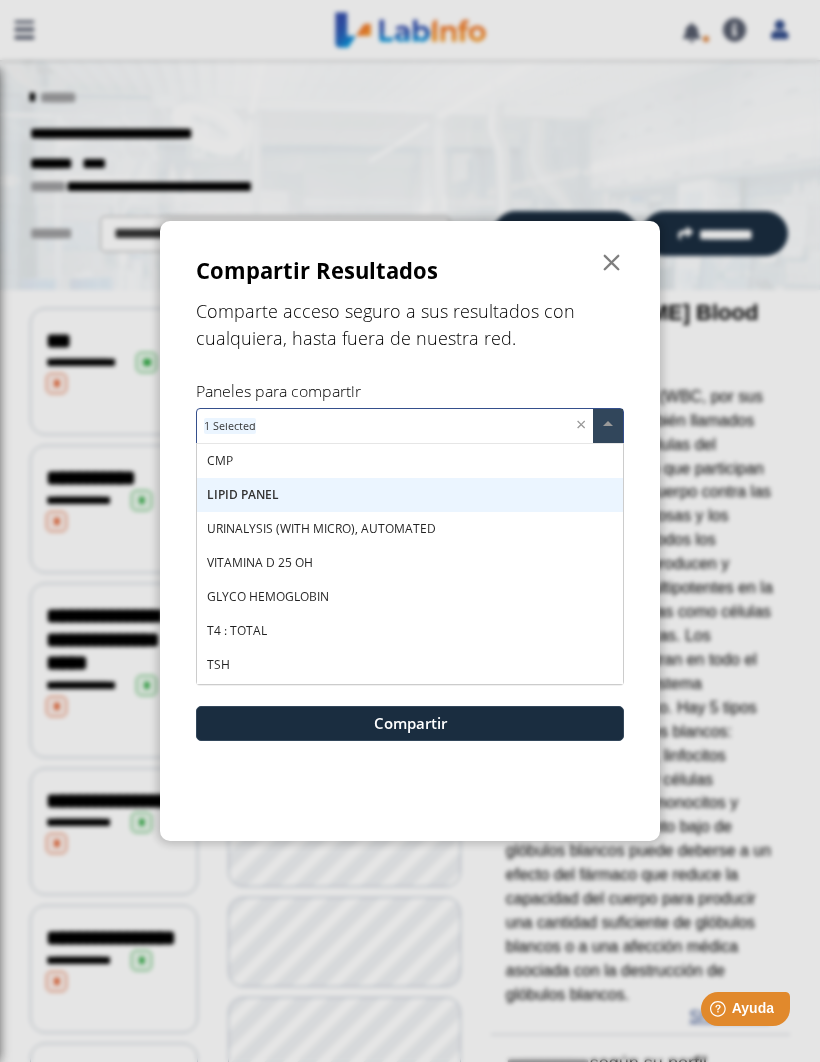 click on "URINALYSIS (WITH  MICRO), AUTOMATED" at bounding box center [321, 528] 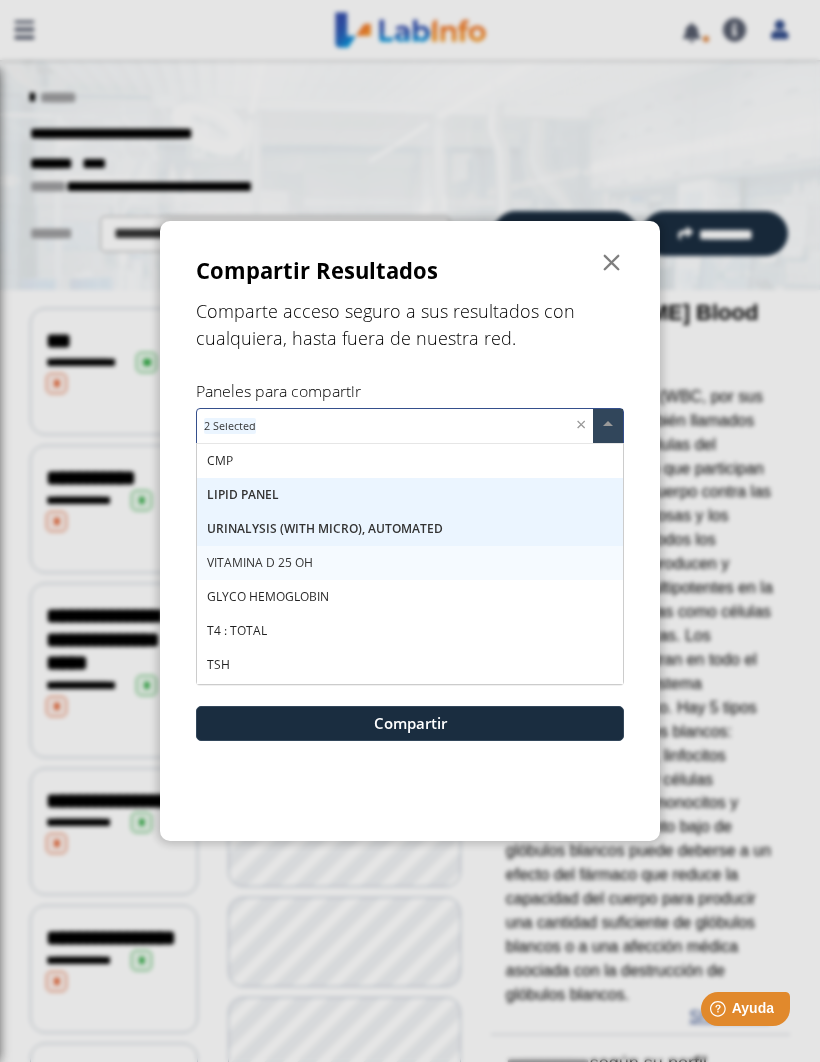 click on "VITAMINA D 25 OH" at bounding box center [410, 563] 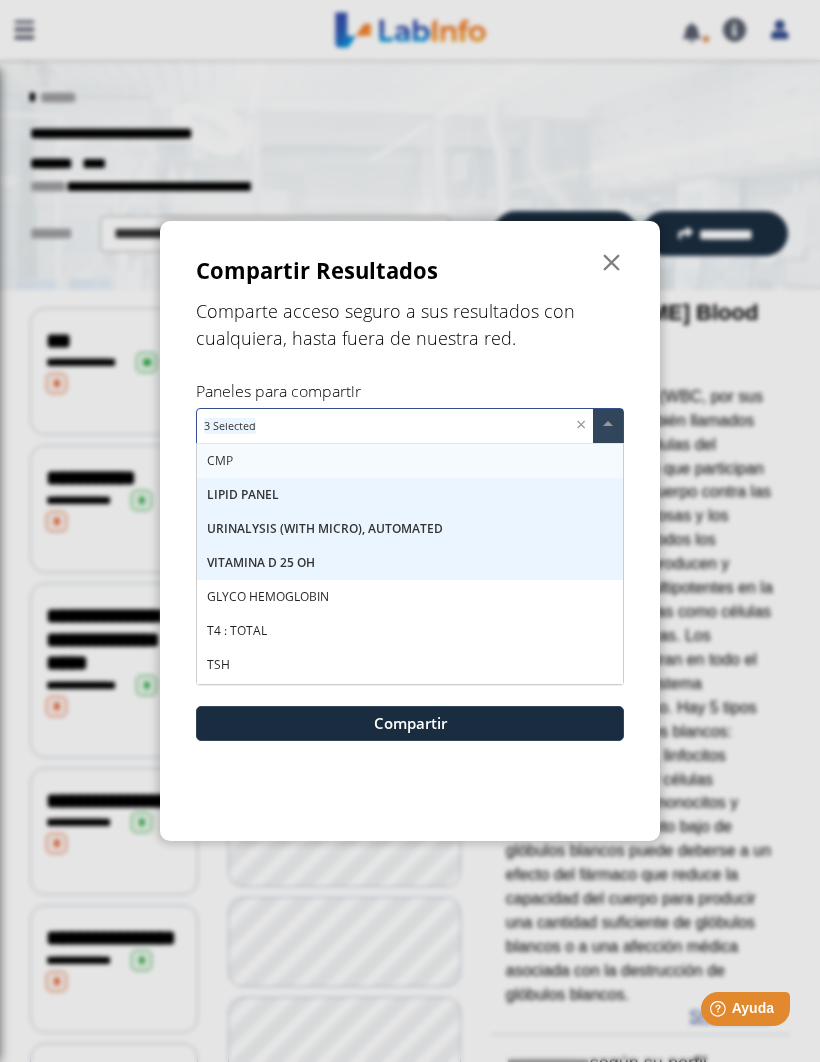 click on "CMP" at bounding box center [410, 461] 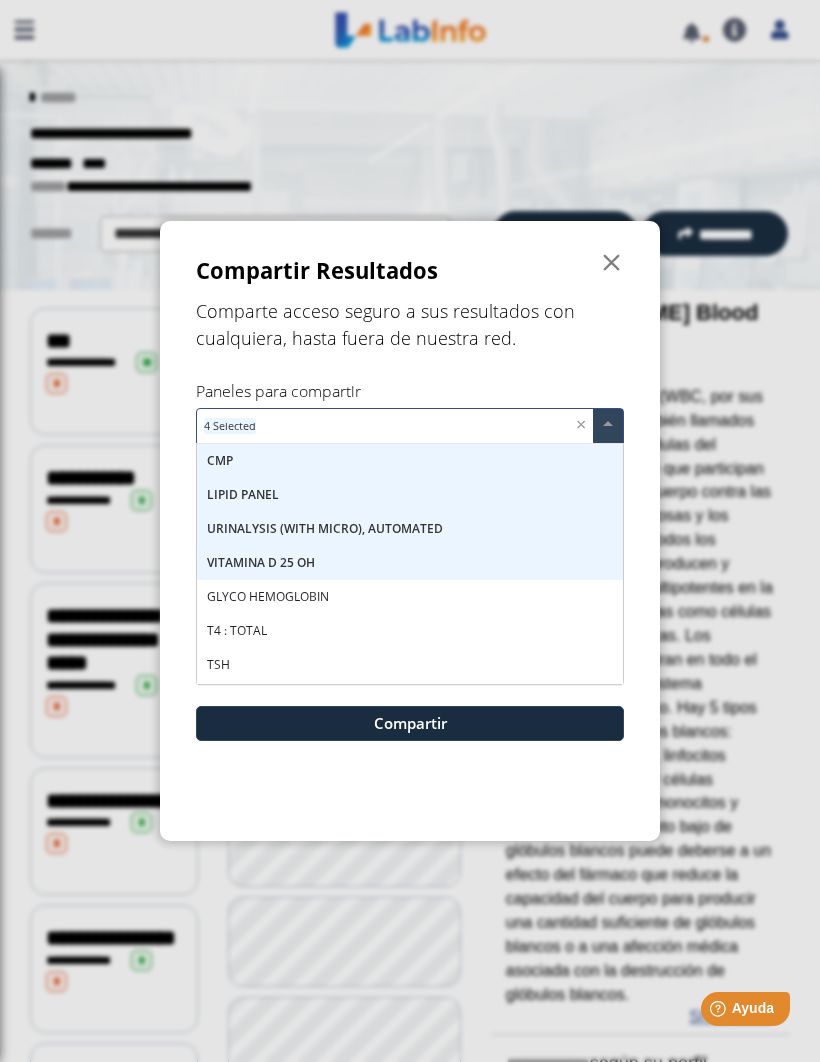 click on "GLYCO HEMOGLOBIN" at bounding box center (410, 597) 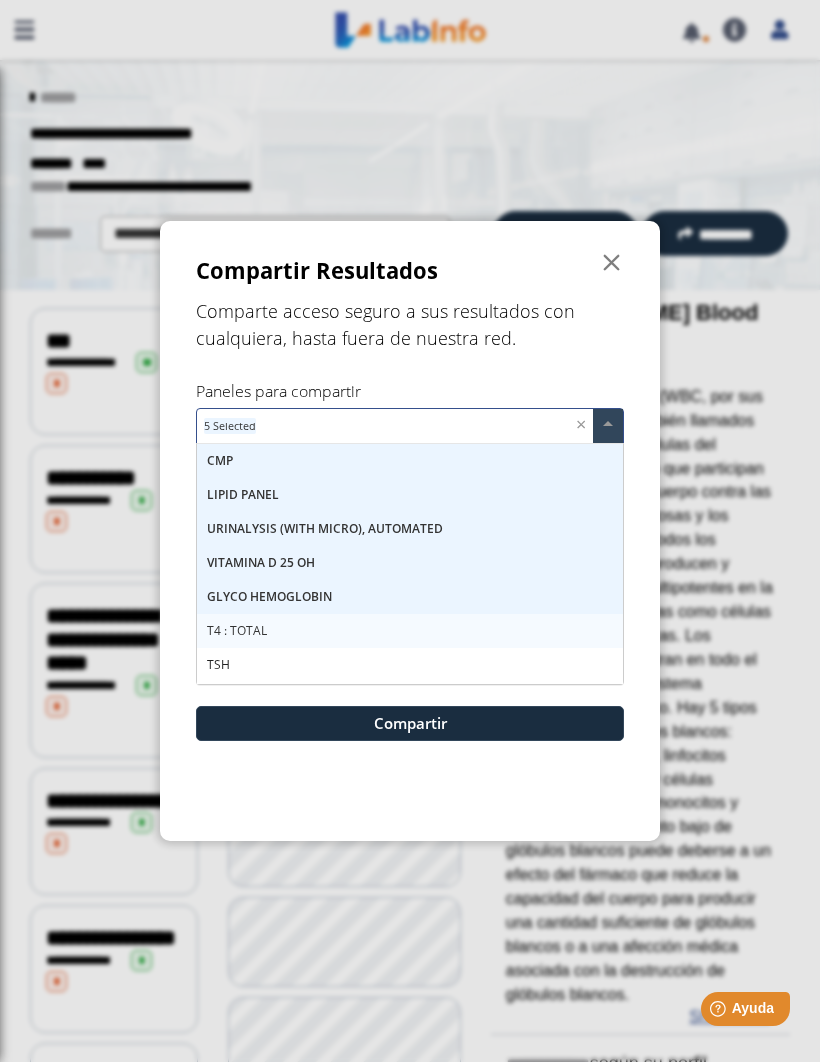 click on "T4 : TOTAL" at bounding box center [410, 631] 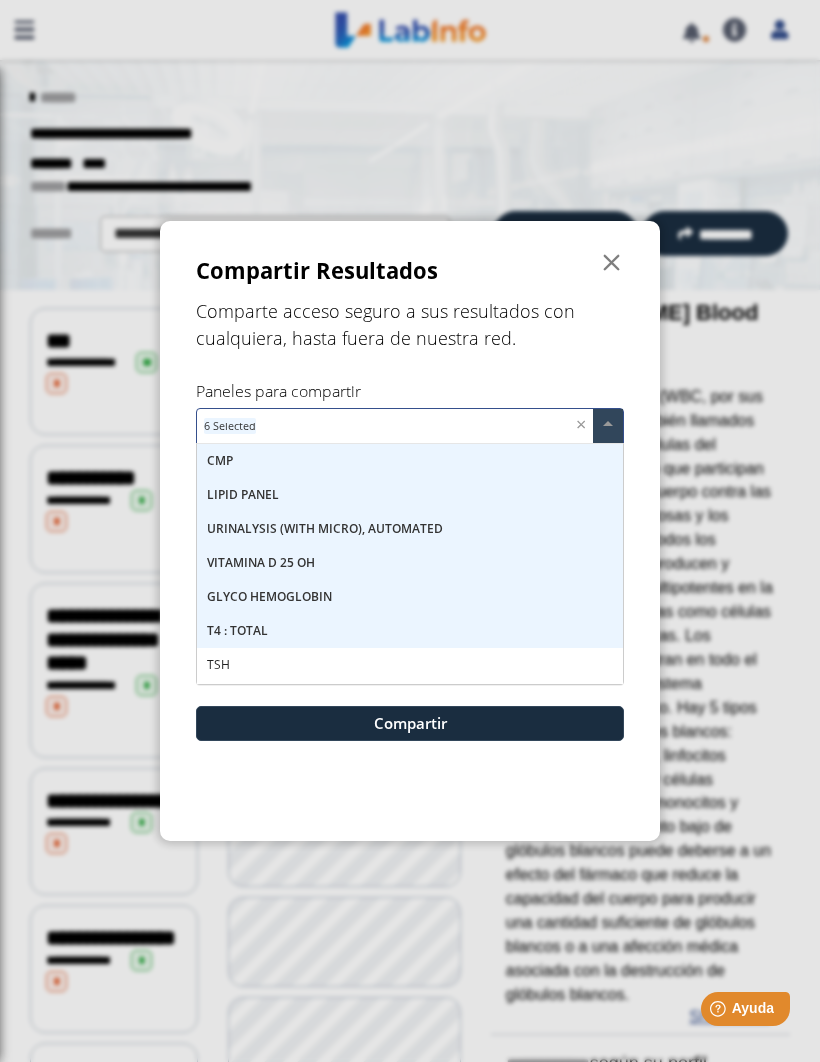 click on "TSH" at bounding box center (410, 665) 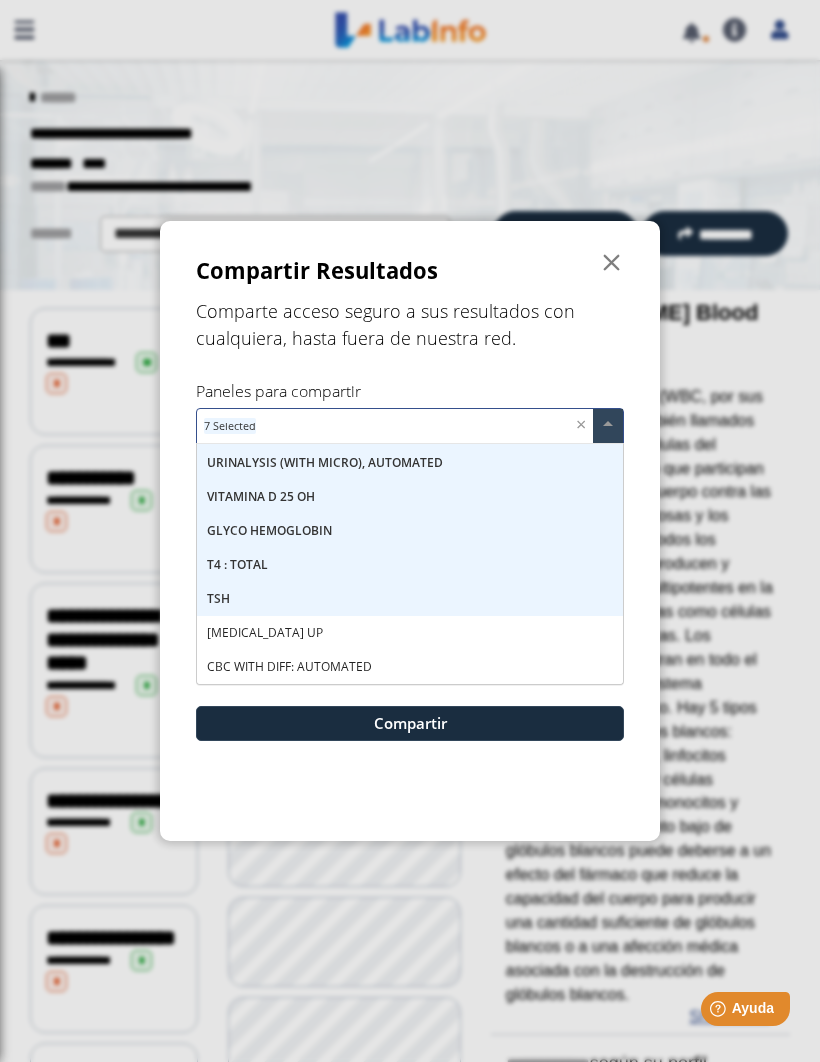 scroll, scrollTop: 66, scrollLeft: 0, axis: vertical 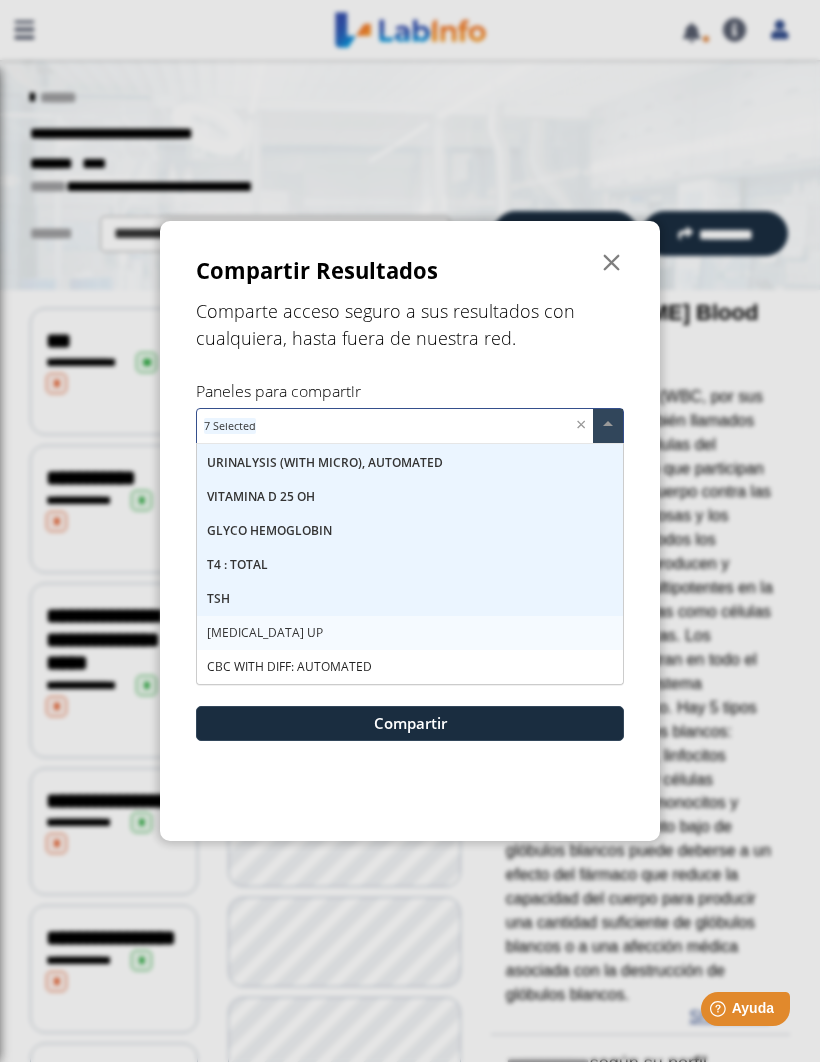 click on "[MEDICAL_DATA] UP" at bounding box center (410, 633) 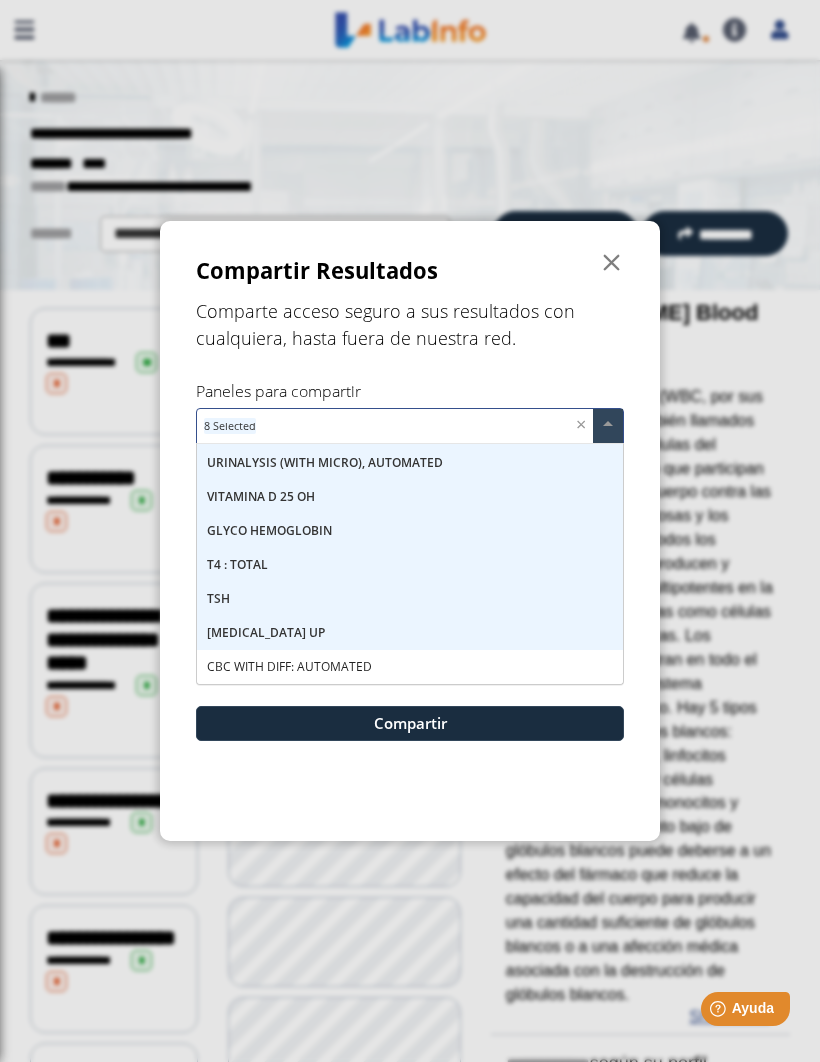 click on "CBC WITH DIFF: AUTOMATED" at bounding box center (289, 666) 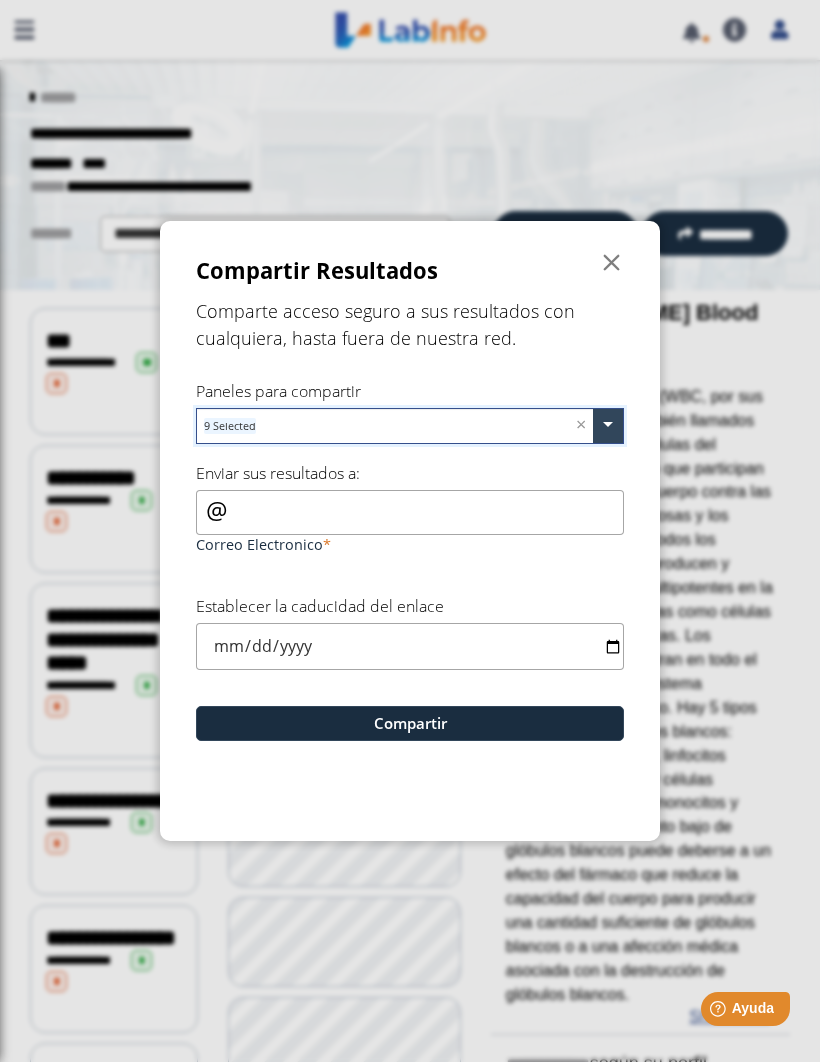 click on "Comparte acceso seguro a sus resultados con cualquiera, hasta fuera de nuestra red." 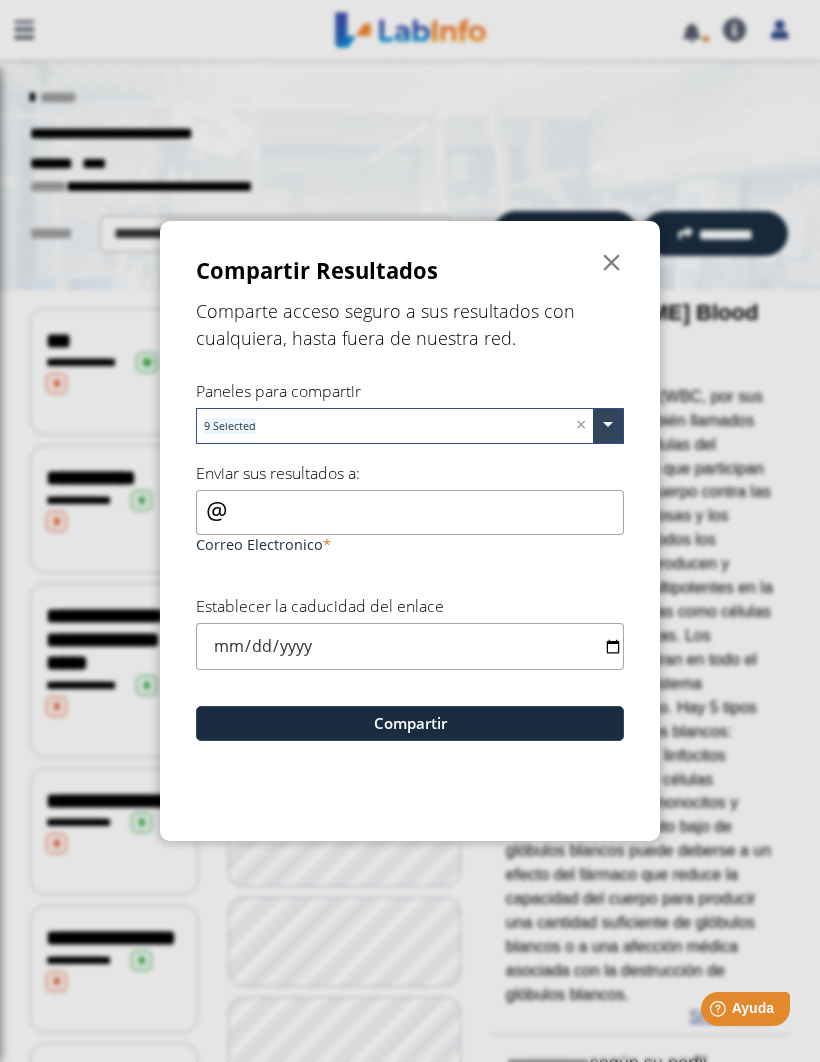 click on "Correo Electronico" at bounding box center [410, 512] 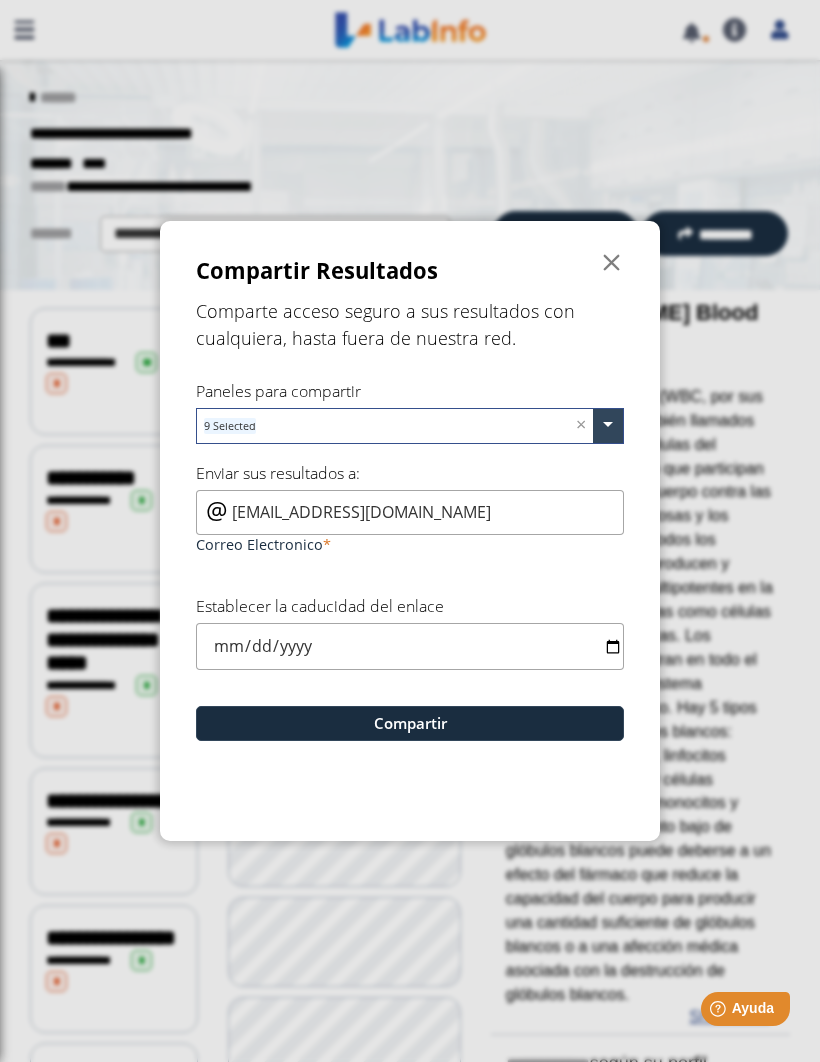 type on "[EMAIL_ADDRESS][DOMAIN_NAME]" 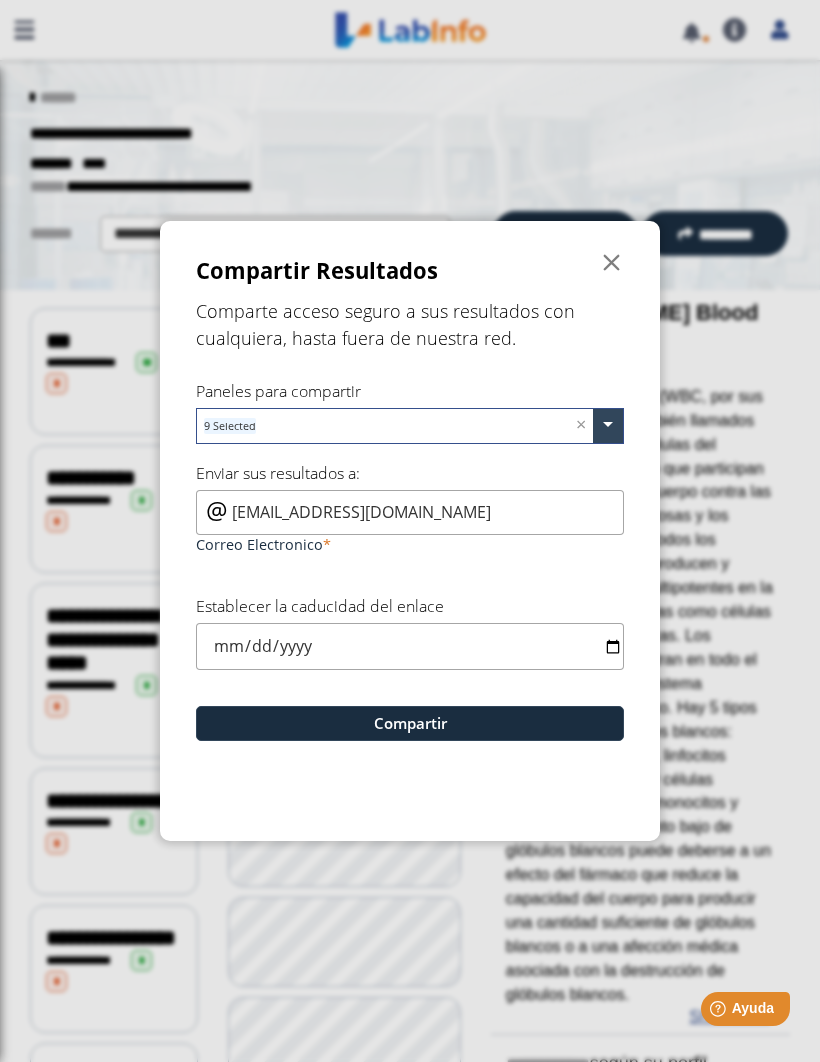 click on "[DATE]" at bounding box center [410, 646] 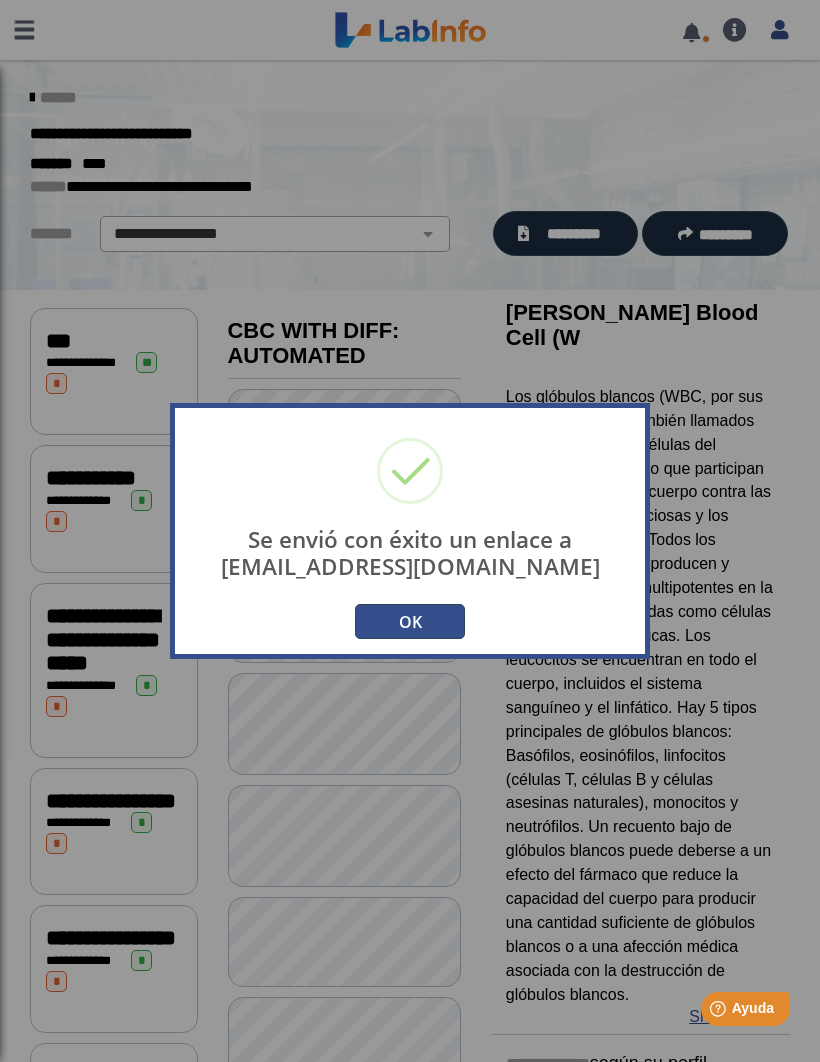 click on "OK" at bounding box center (410, 621) 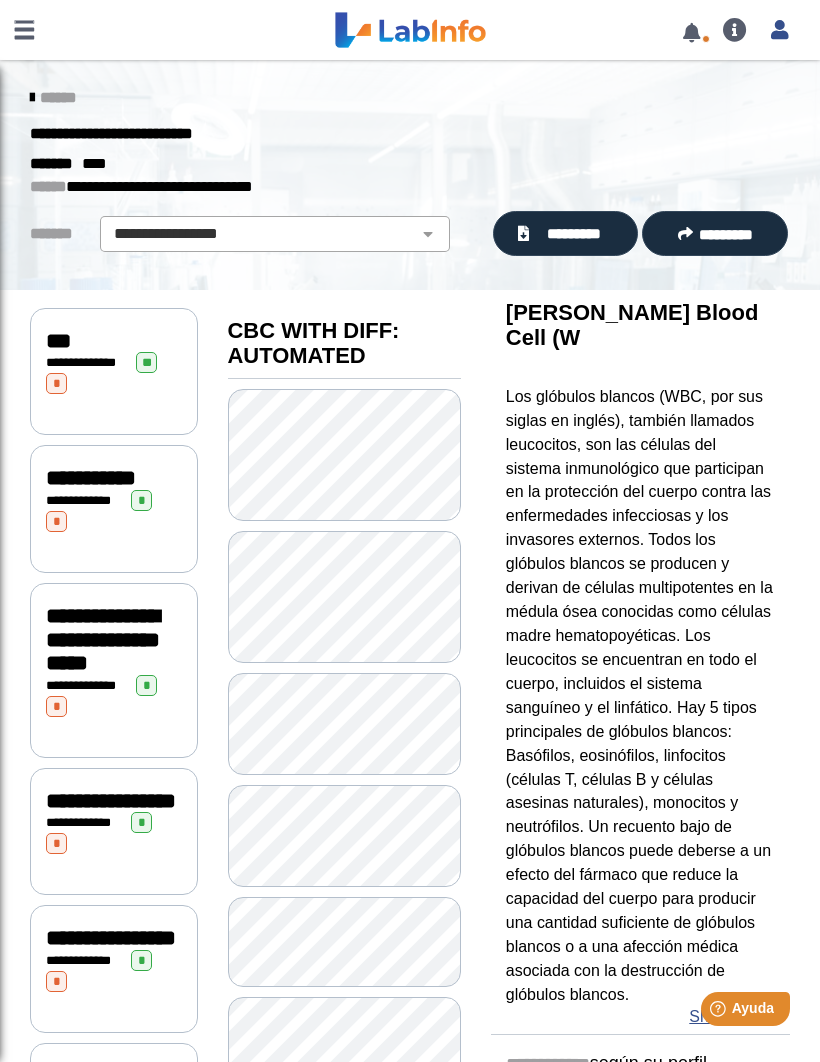 click on "******" 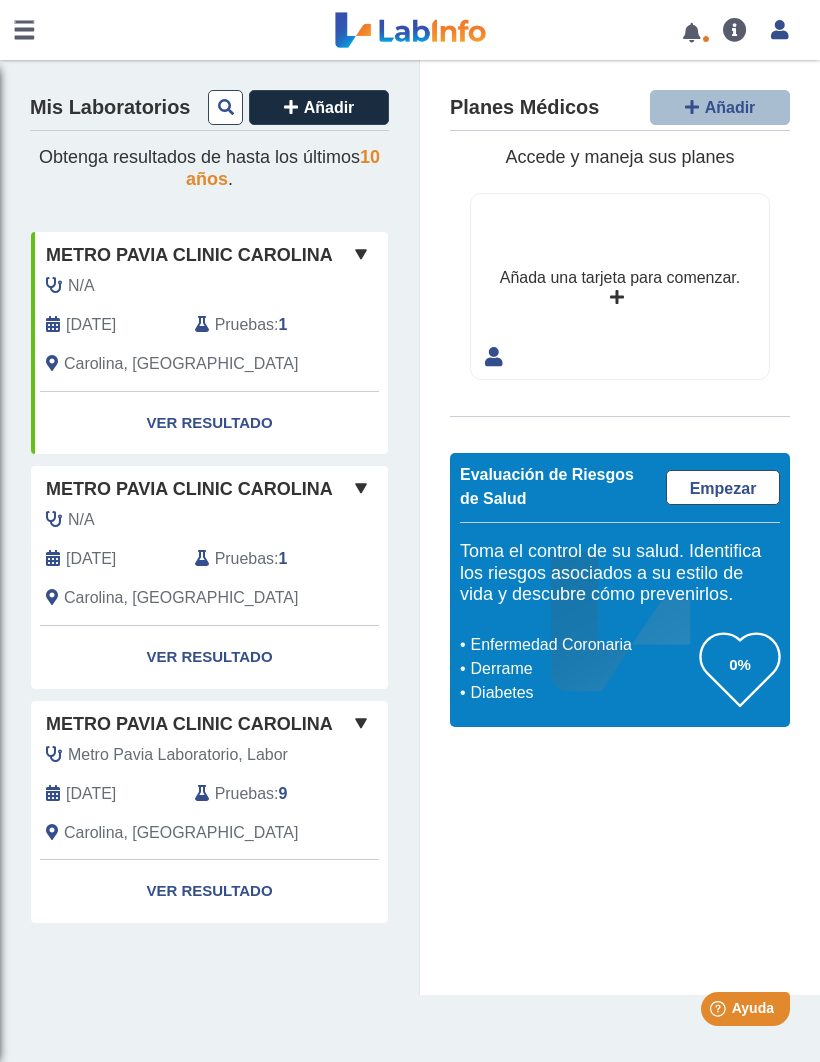 click on "Ver Resultado" 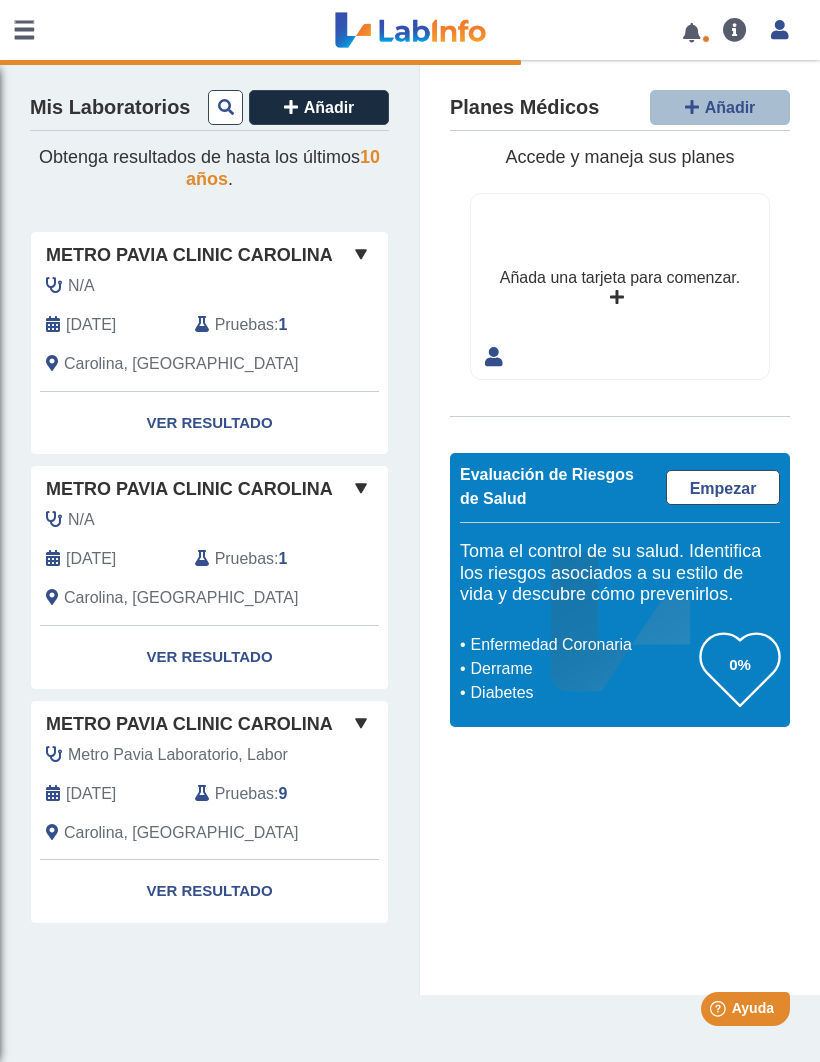click on "Ver Resultado" 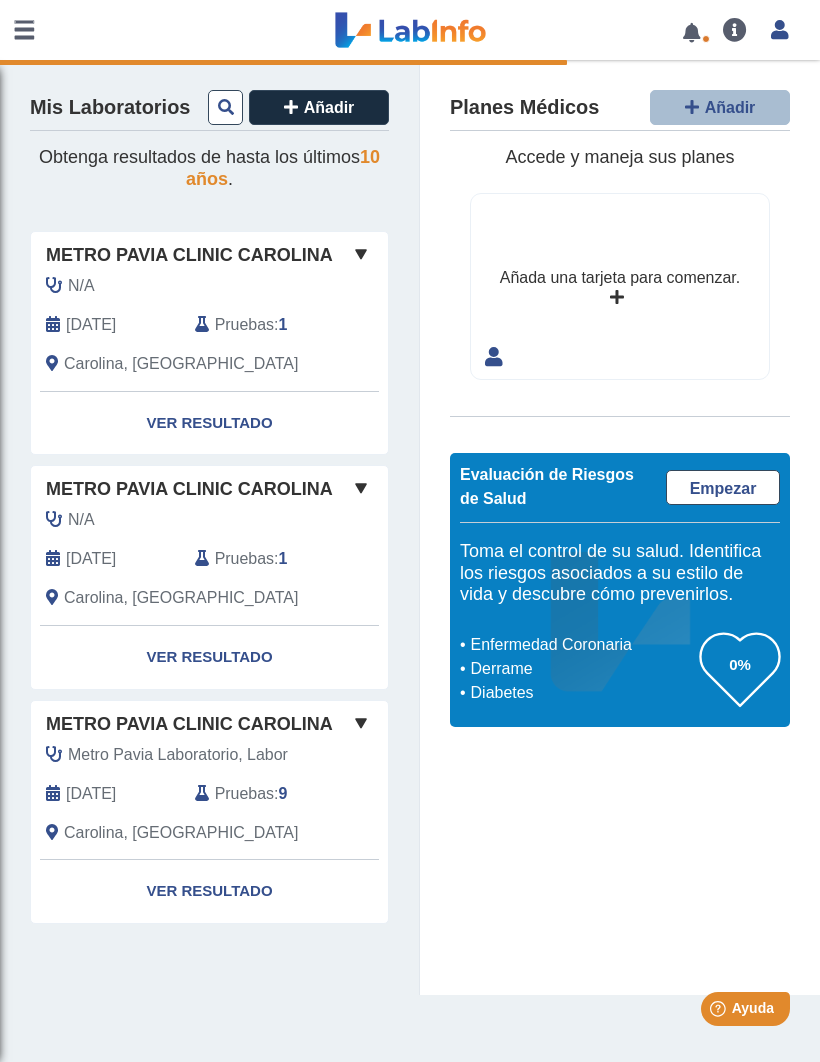 click on "Ver Resultado" 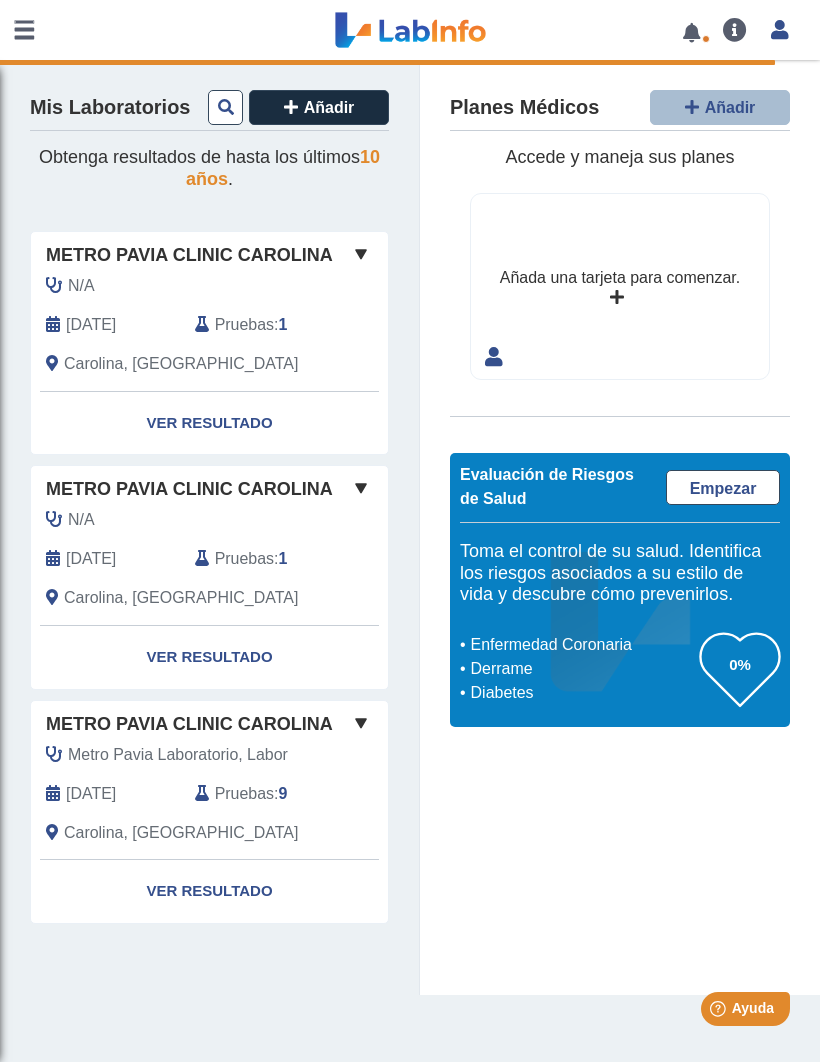 scroll, scrollTop: 0, scrollLeft: 0, axis: both 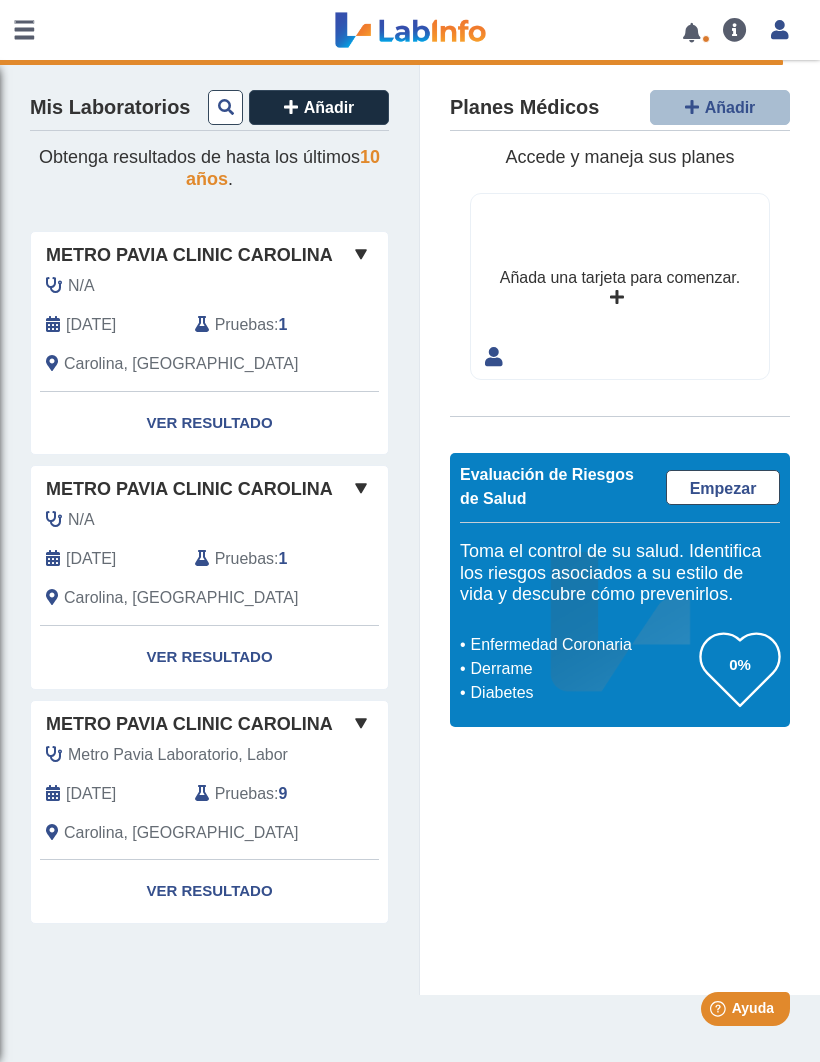 click on "Ver Resultado" 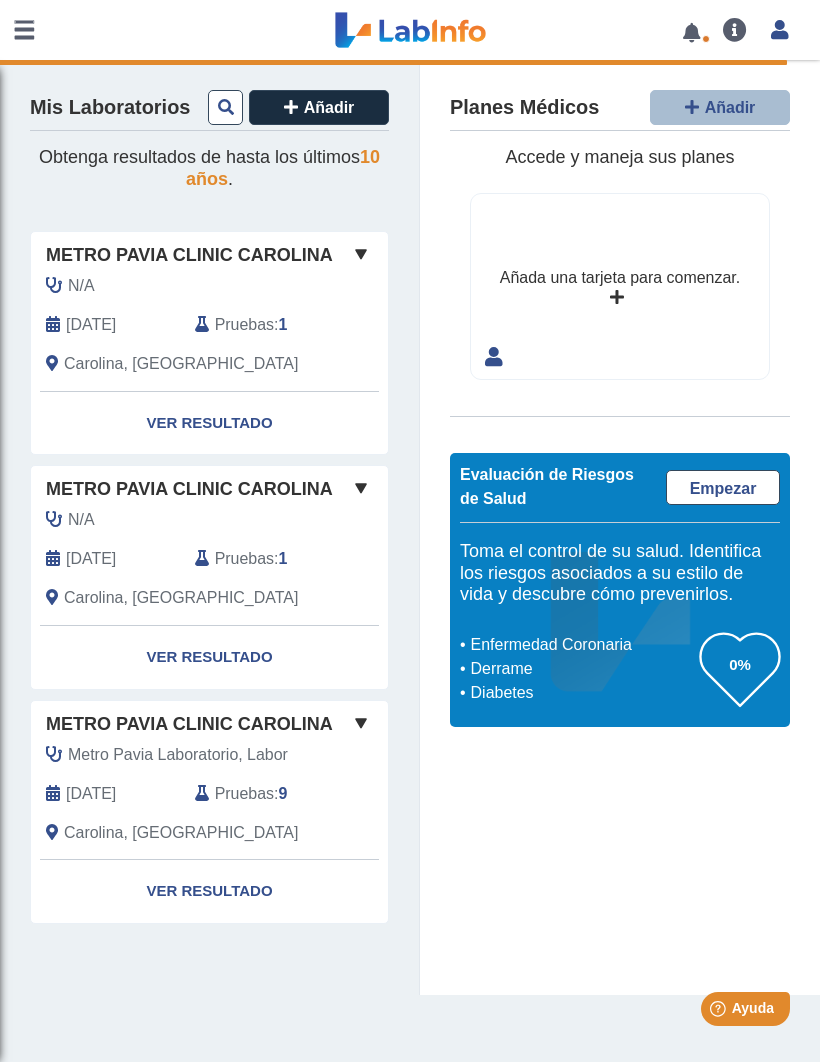 click on "Ver Resultado" 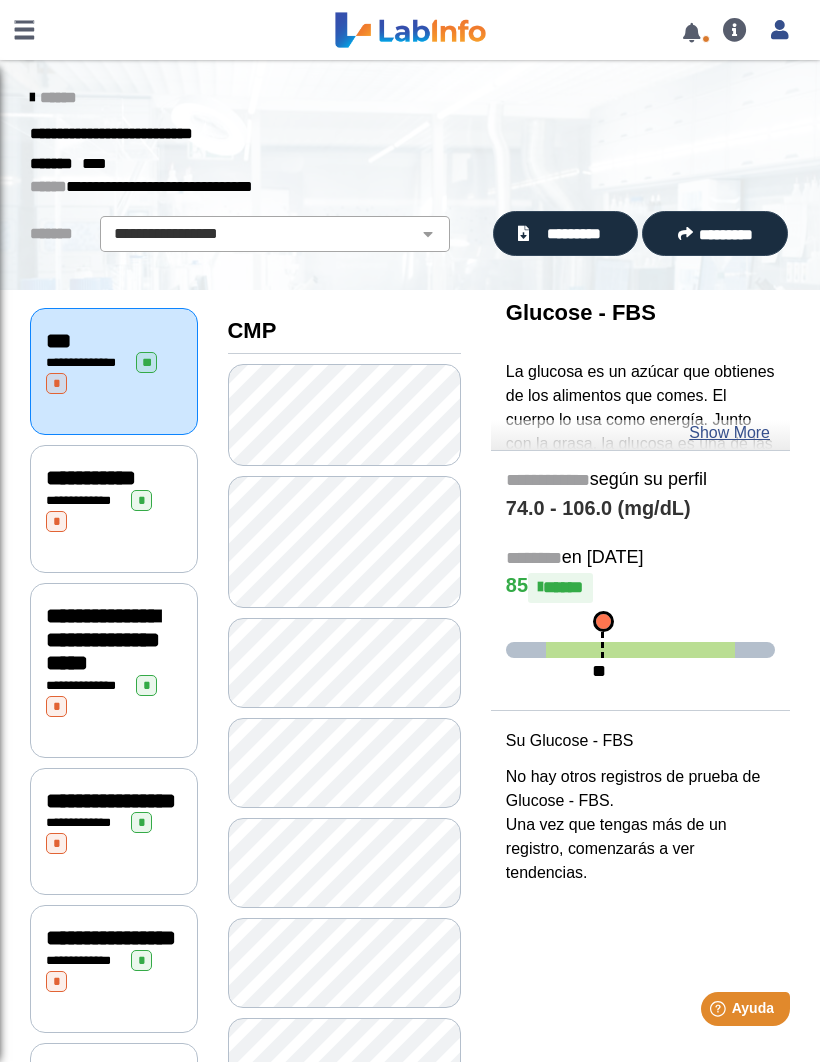 click on "******" 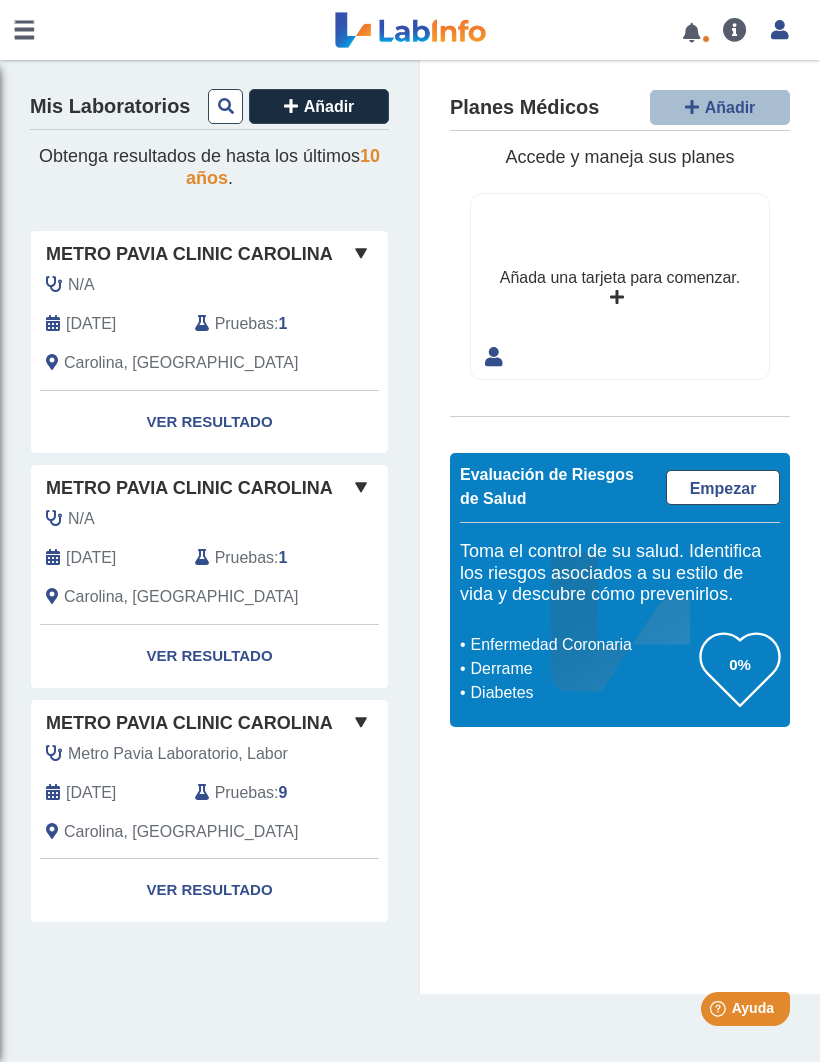 scroll, scrollTop: 1, scrollLeft: 0, axis: vertical 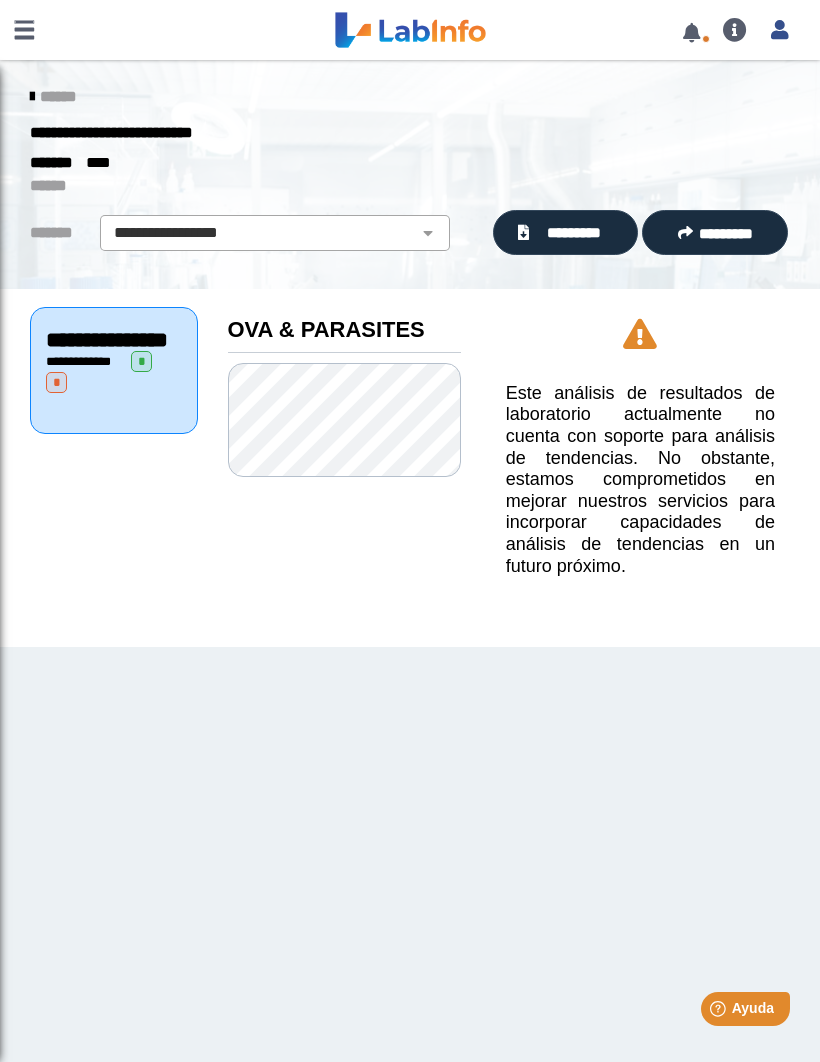 click on "*********" 